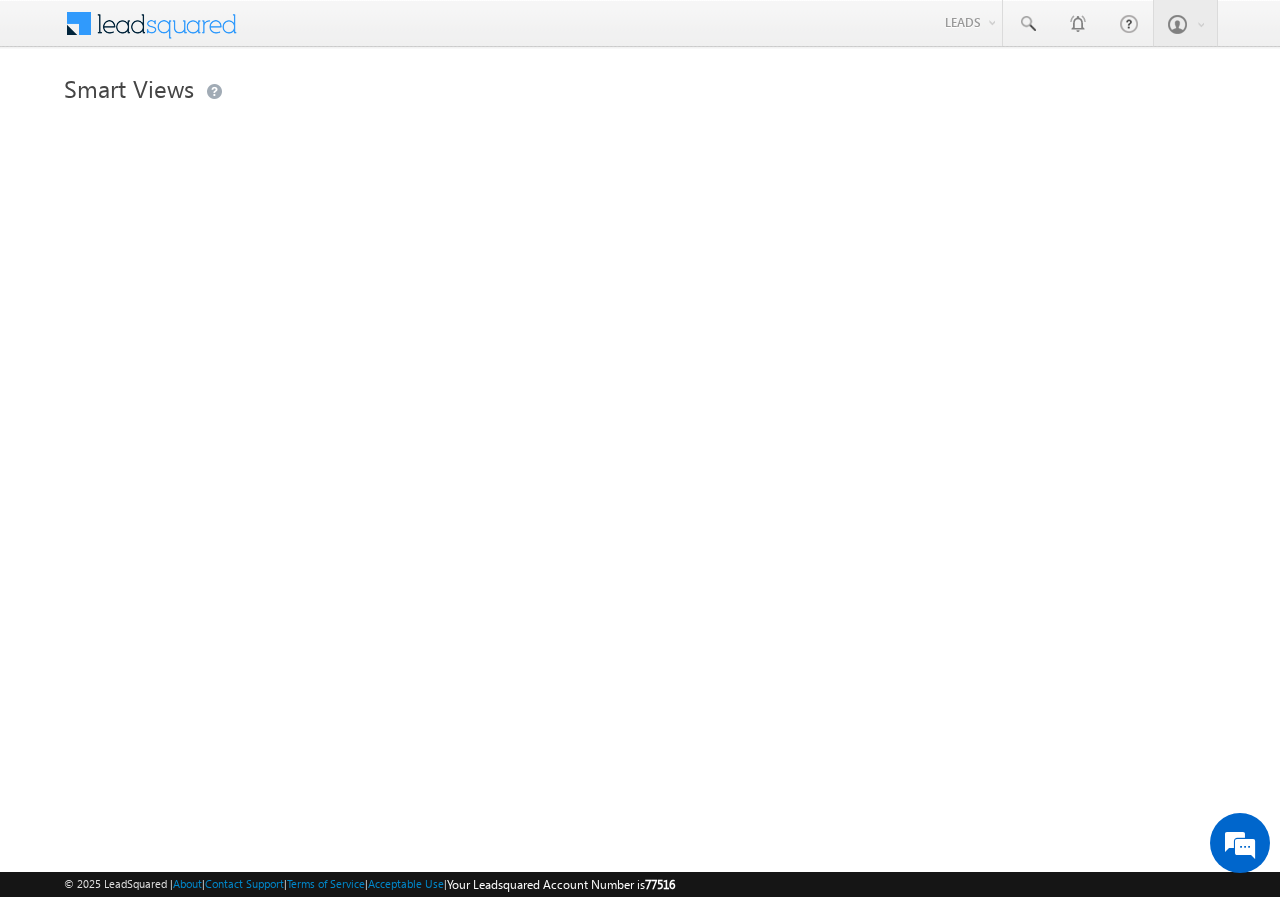 scroll, scrollTop: 0, scrollLeft: 0, axis: both 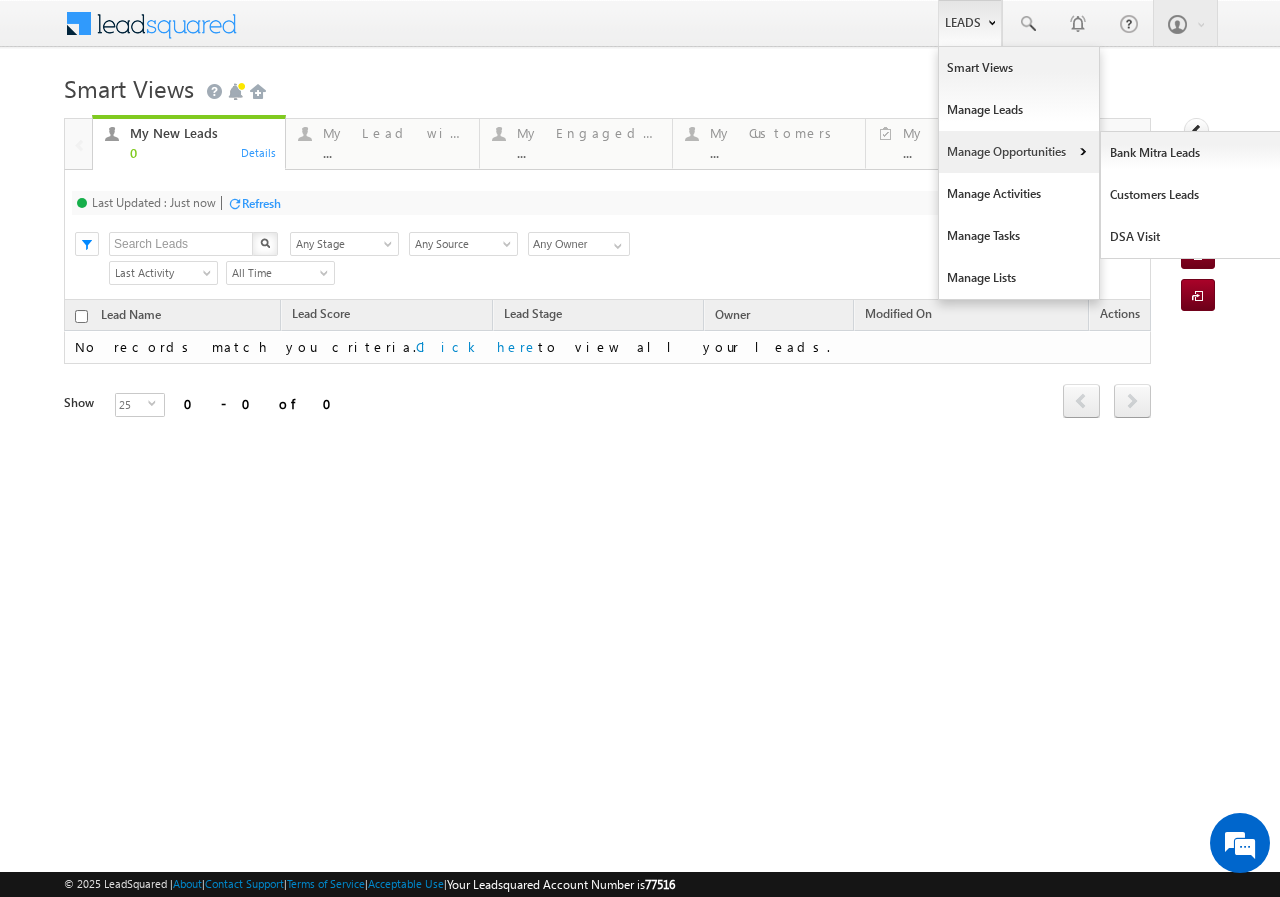 click on "Manage Opportunities" at bounding box center (1019, 152) 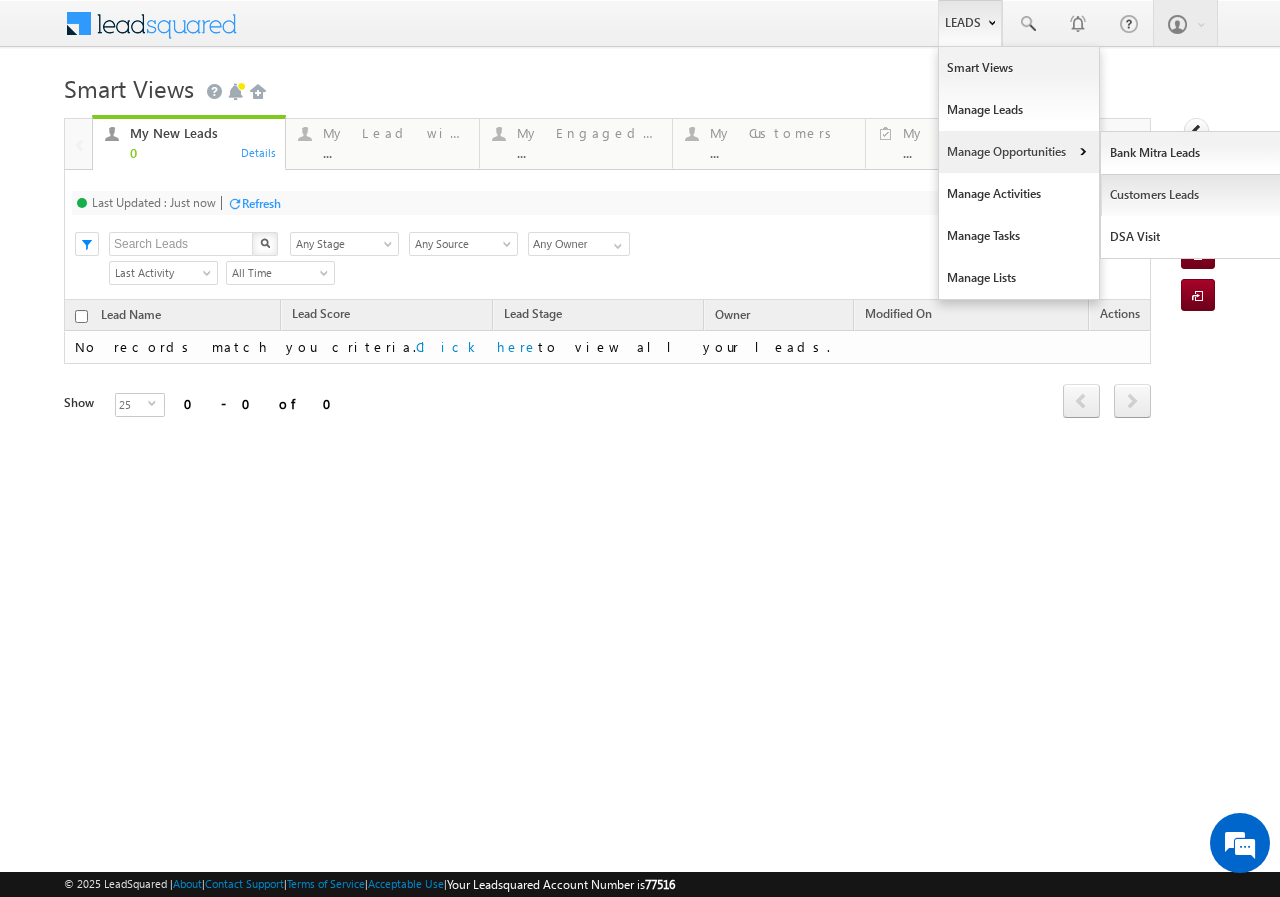 click on "Customers Leads" at bounding box center [1192, 195] 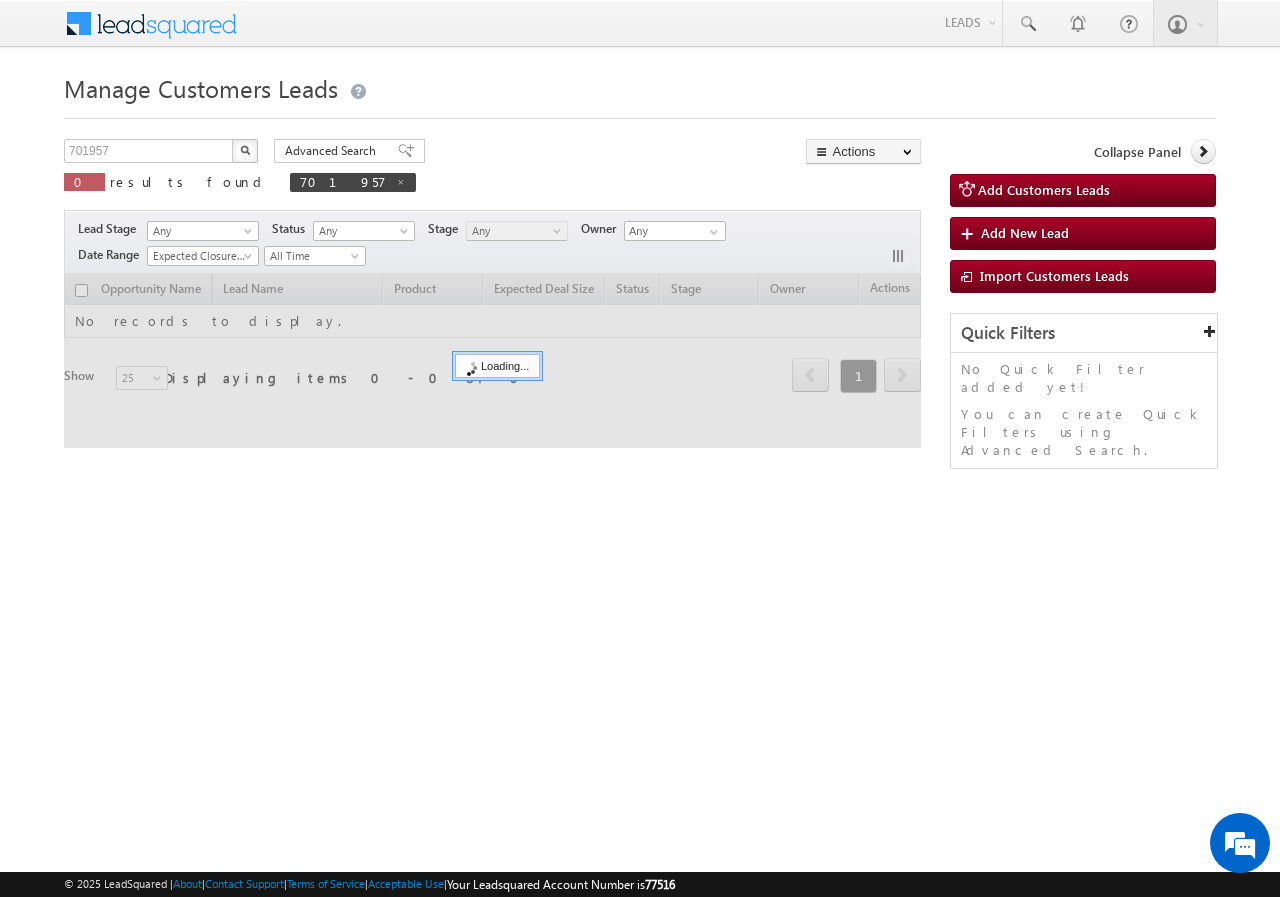 scroll, scrollTop: 0, scrollLeft: 0, axis: both 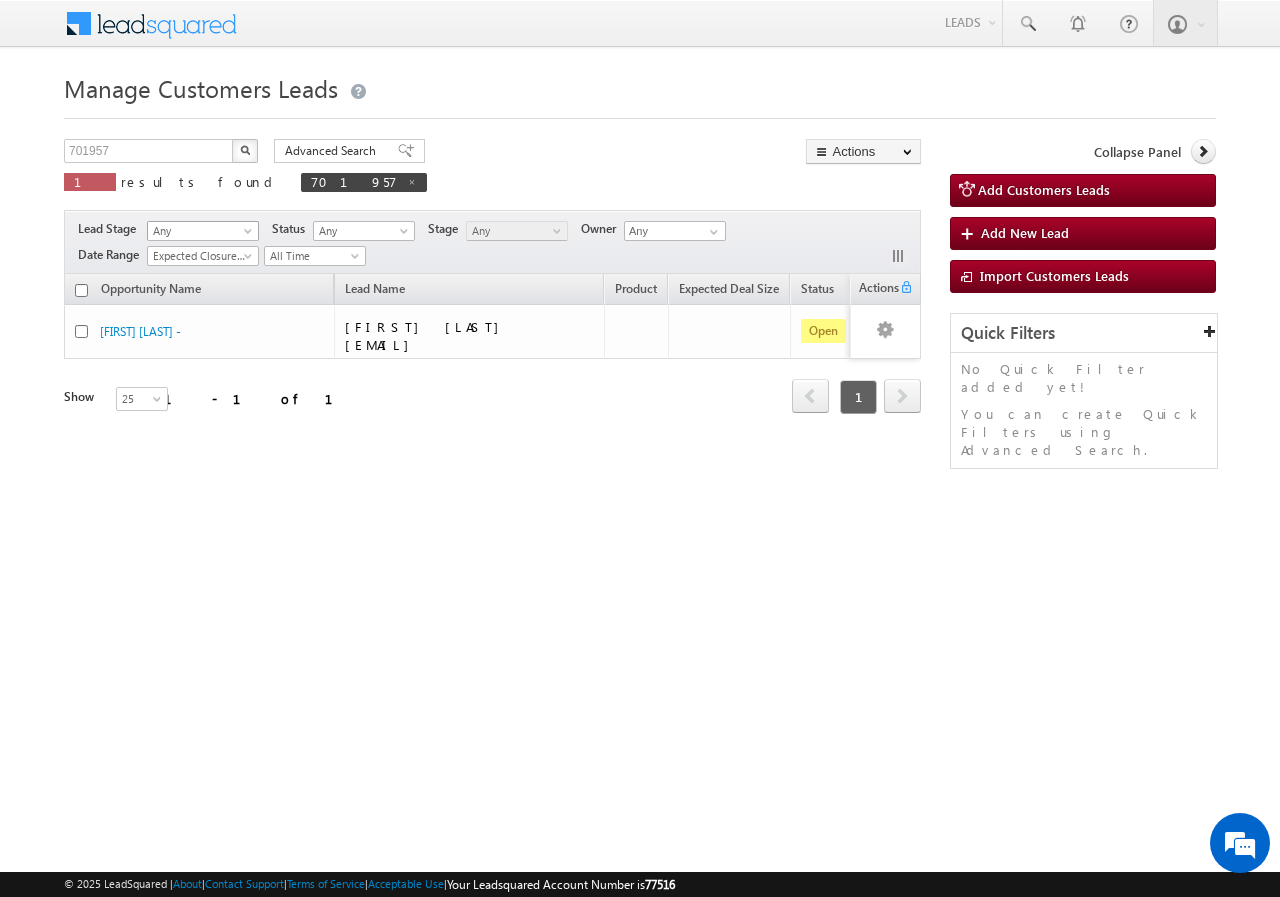 click at bounding box center (250, 235) 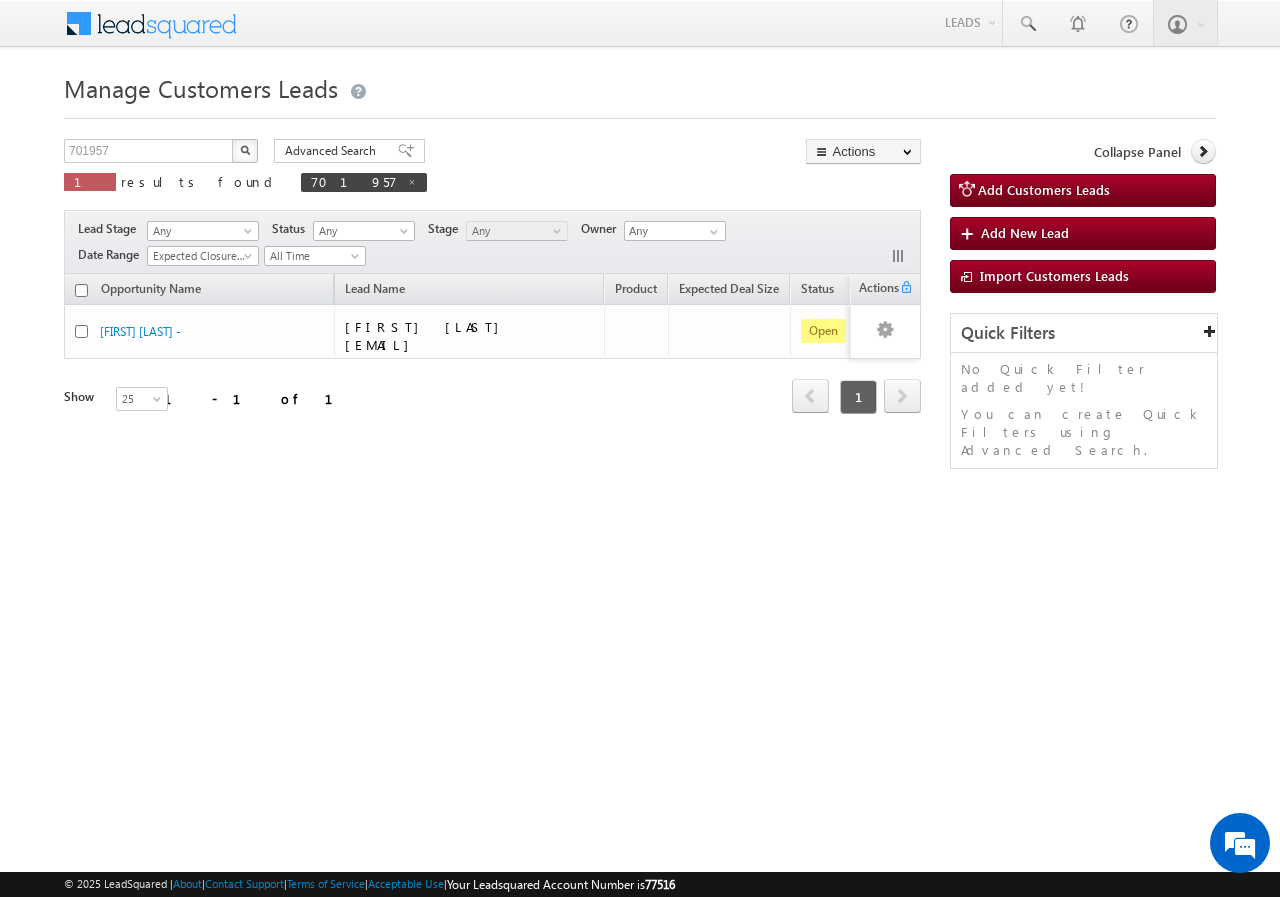 click on "[FIRST] [LAST]
[NUMBER] X   1 results found         [NUMBER]
Advanced Search
Advanced search results
Actions Export Customers Leads Reset all Filters
Actions Export Customers Leads Bulk Update Change Owner Change Stage Bulk Delete Add Activity Reset all Filters" at bounding box center [640, 317] 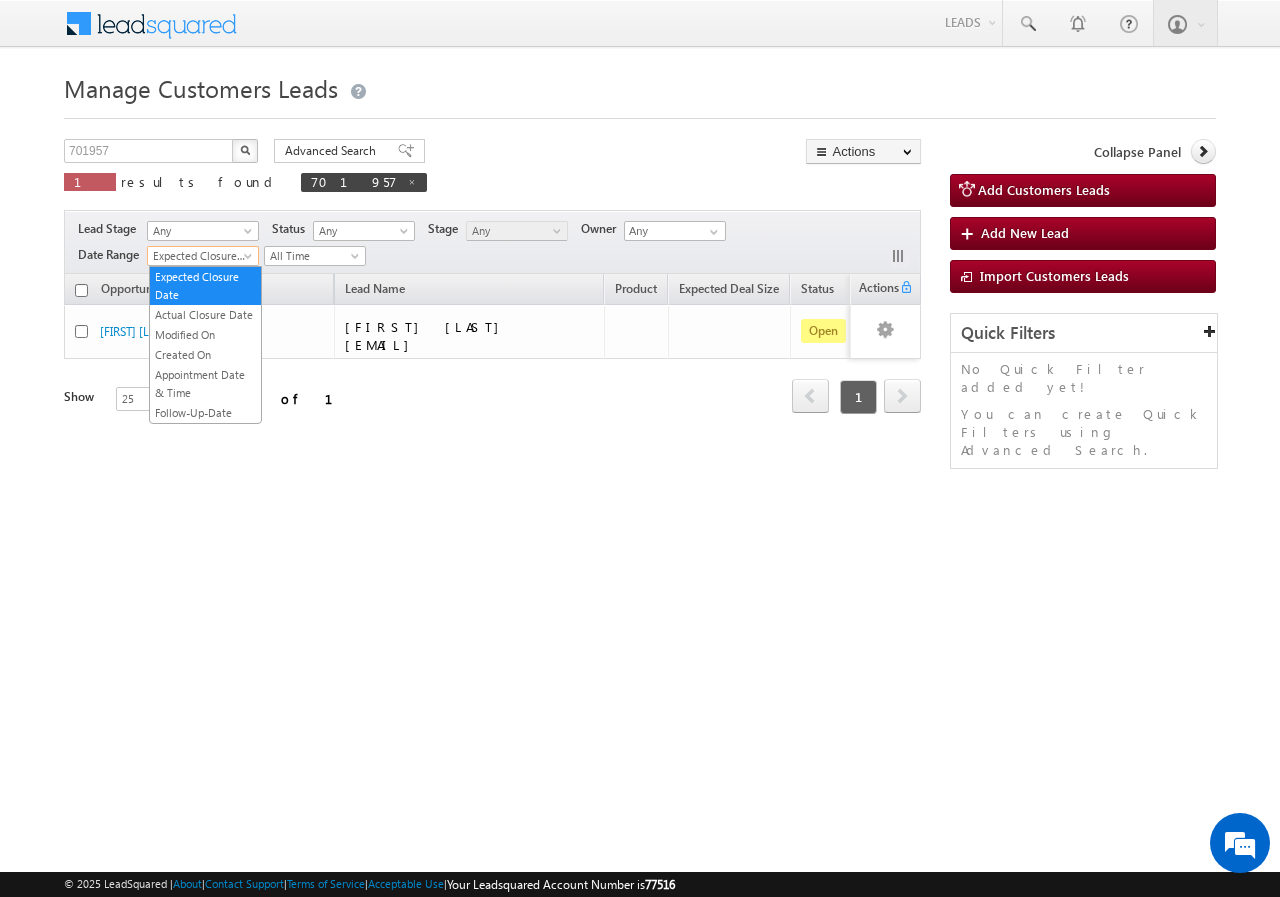 click at bounding box center (250, 260) 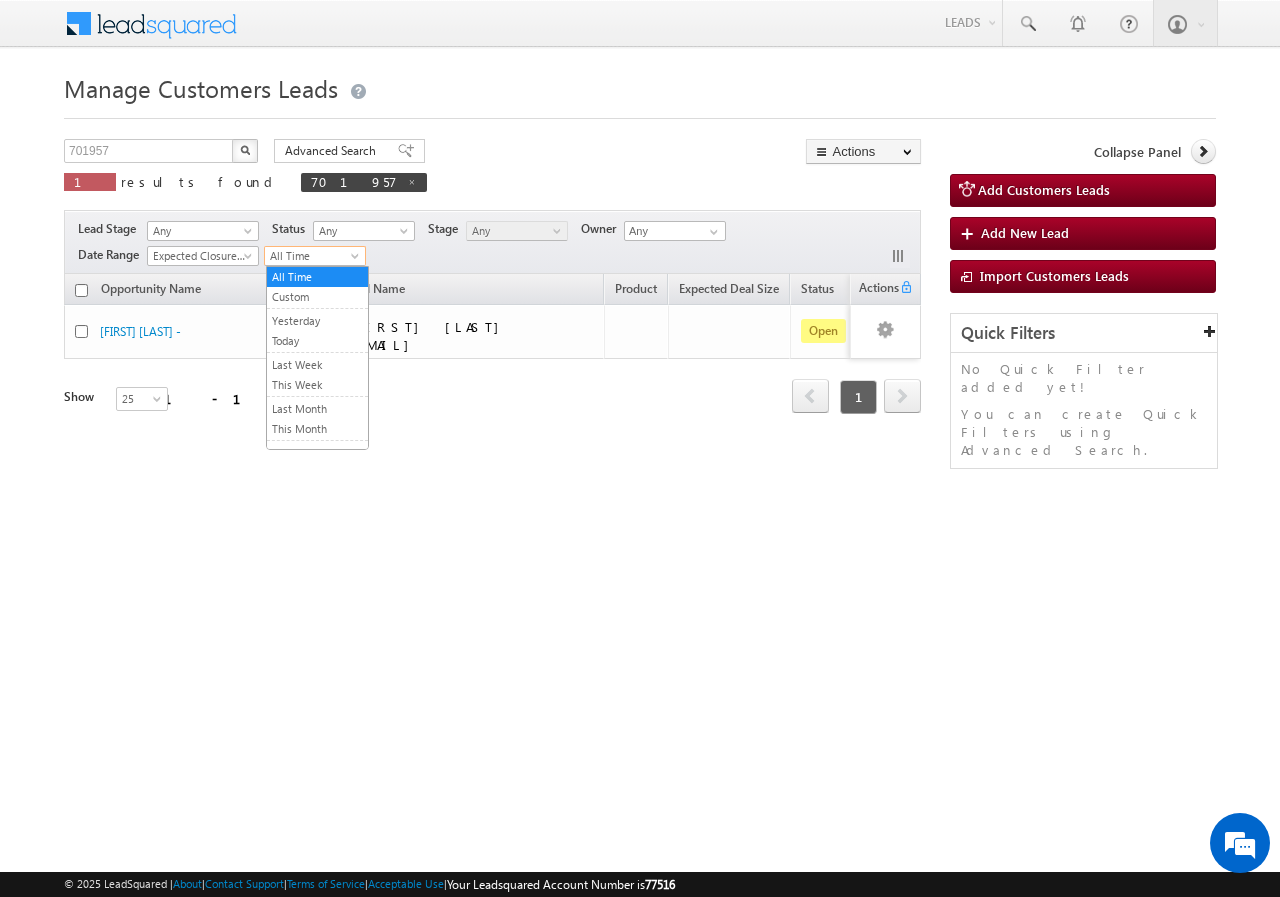 click at bounding box center (357, 260) 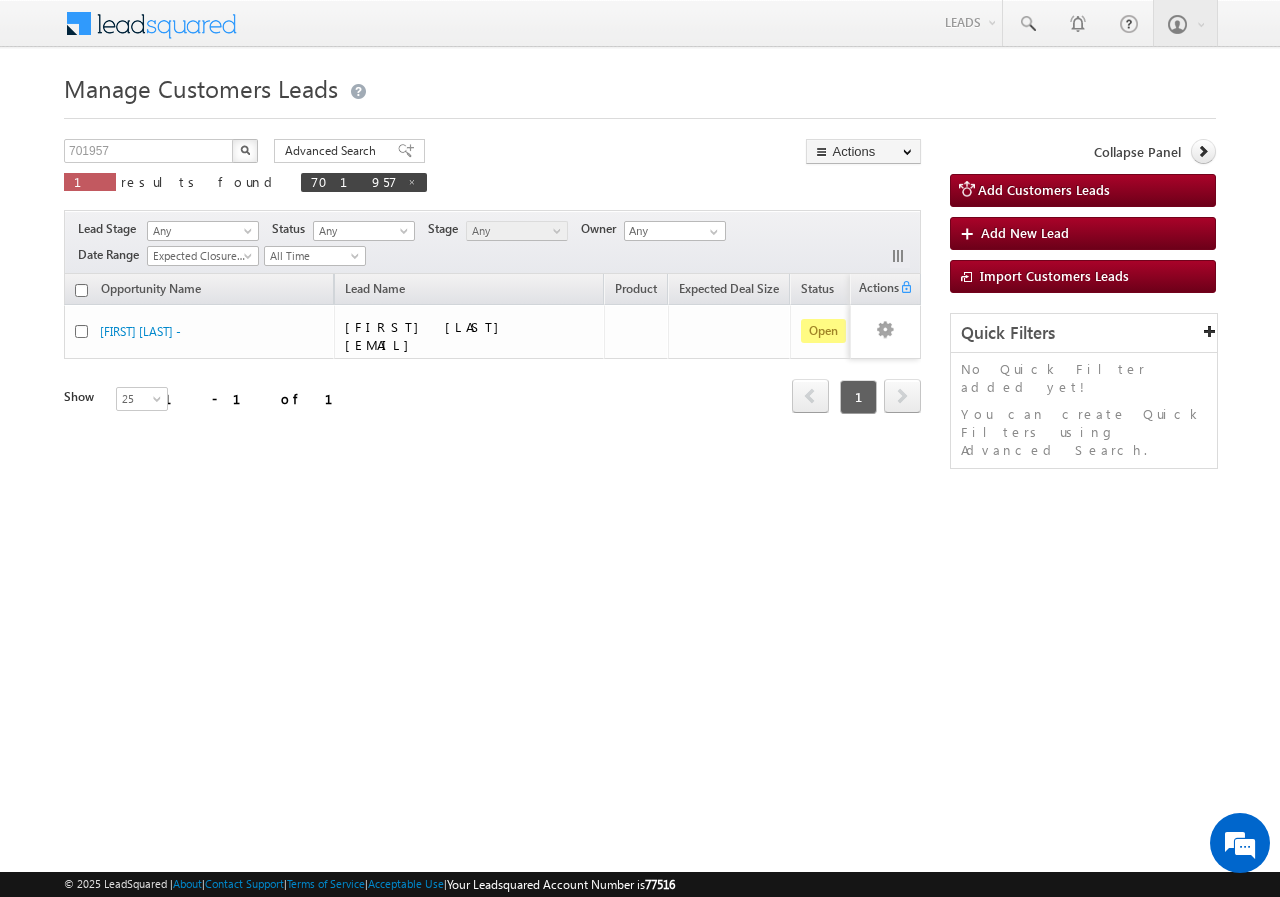 click on "Opportunity Name
Lead Name     Product         Expected Deal Size
Status       Stage     Owner
Actions
Rakesh Mandloi  -    RAKESH BADRI MANDLOI RAKESHMANDLOI8878@GMAIL.COM             Open New Lead Vikas Halwai               Refresh first prev 1 next last 1 - 1 of 1
Show
15
25
50
100
200
25" at bounding box center (492, 371) 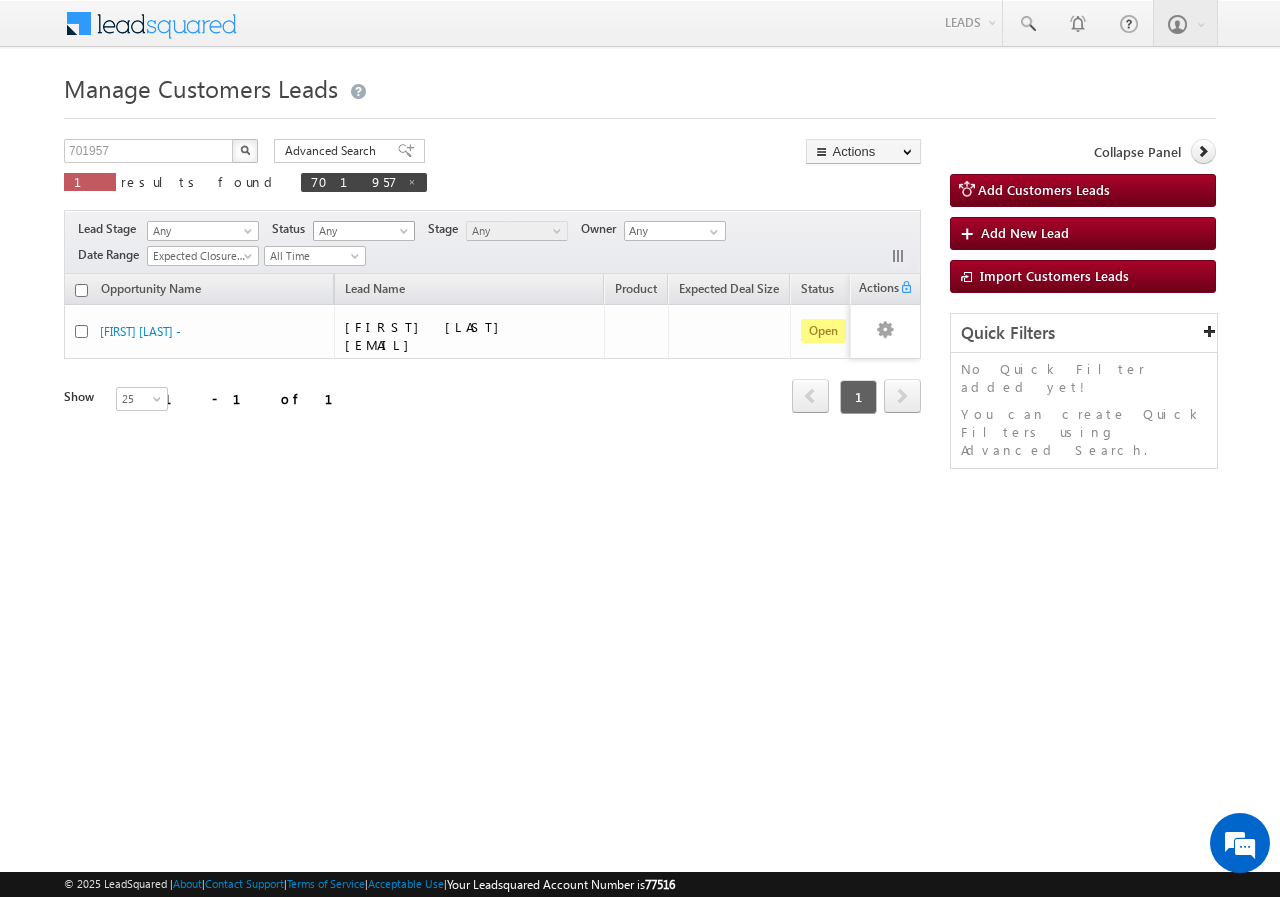 click at bounding box center [406, 235] 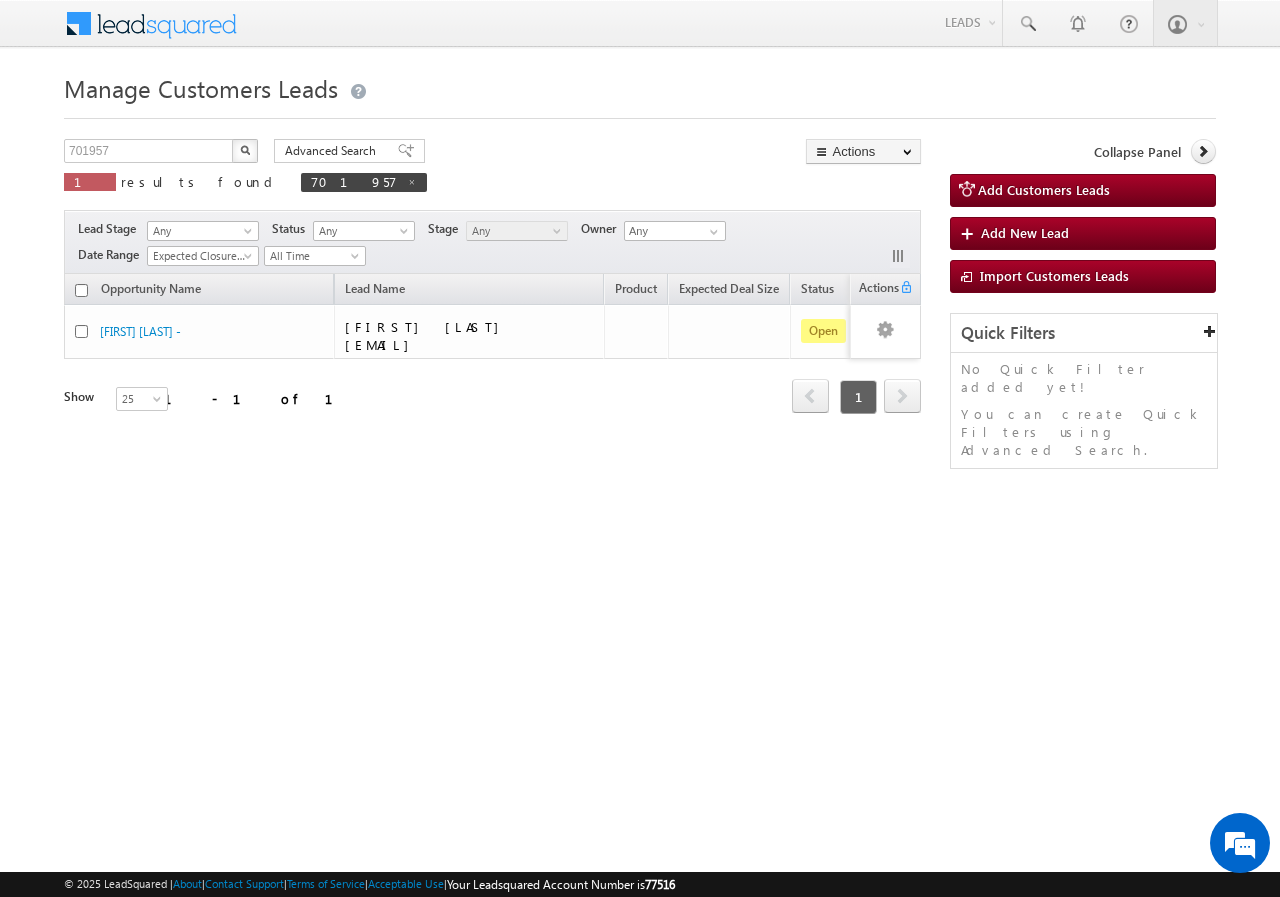drag, startPoint x: 411, startPoint y: 486, endPoint x: 465, endPoint y: 357, distance: 139.84634 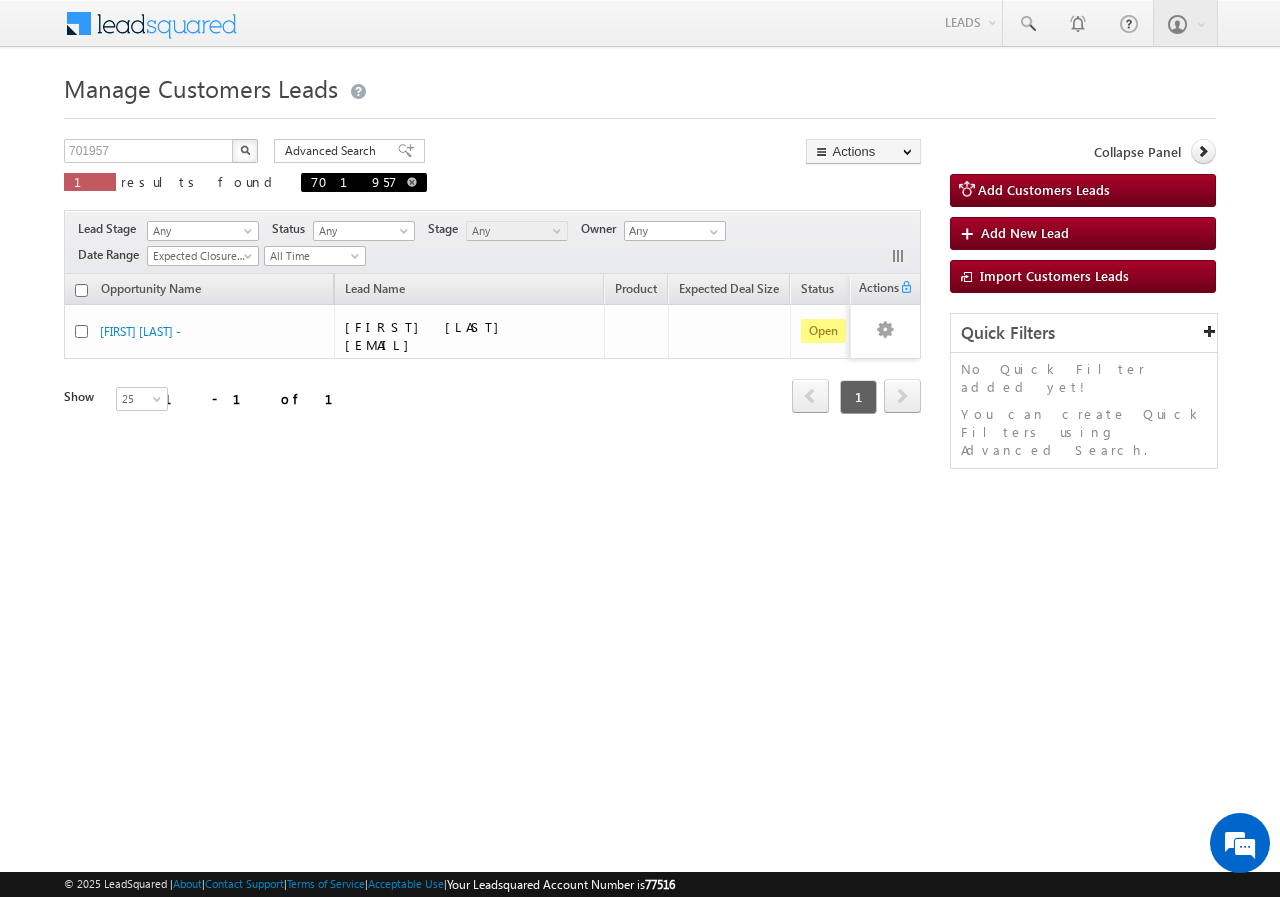 click on "701957" at bounding box center [354, 181] 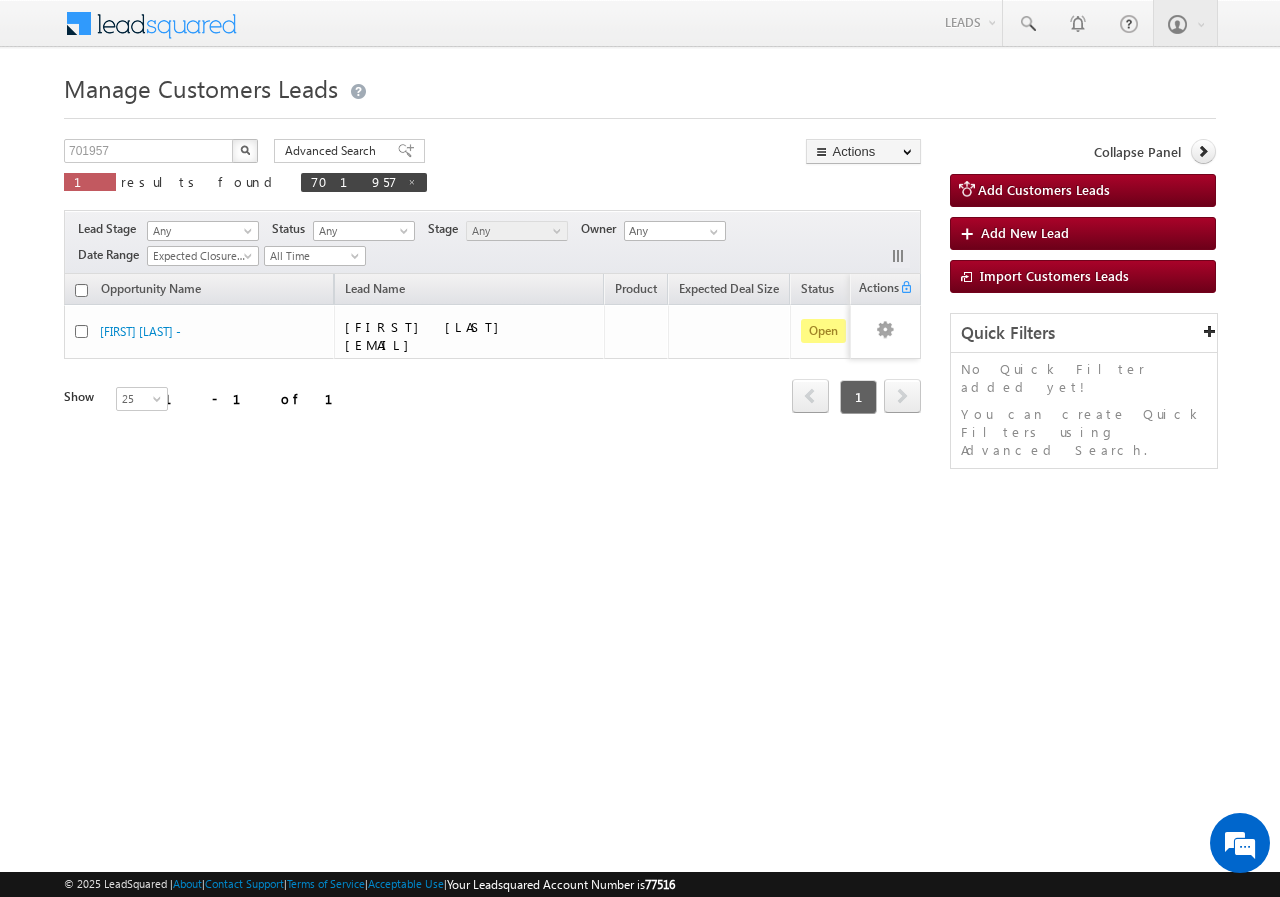 click at bounding box center (245, 150) 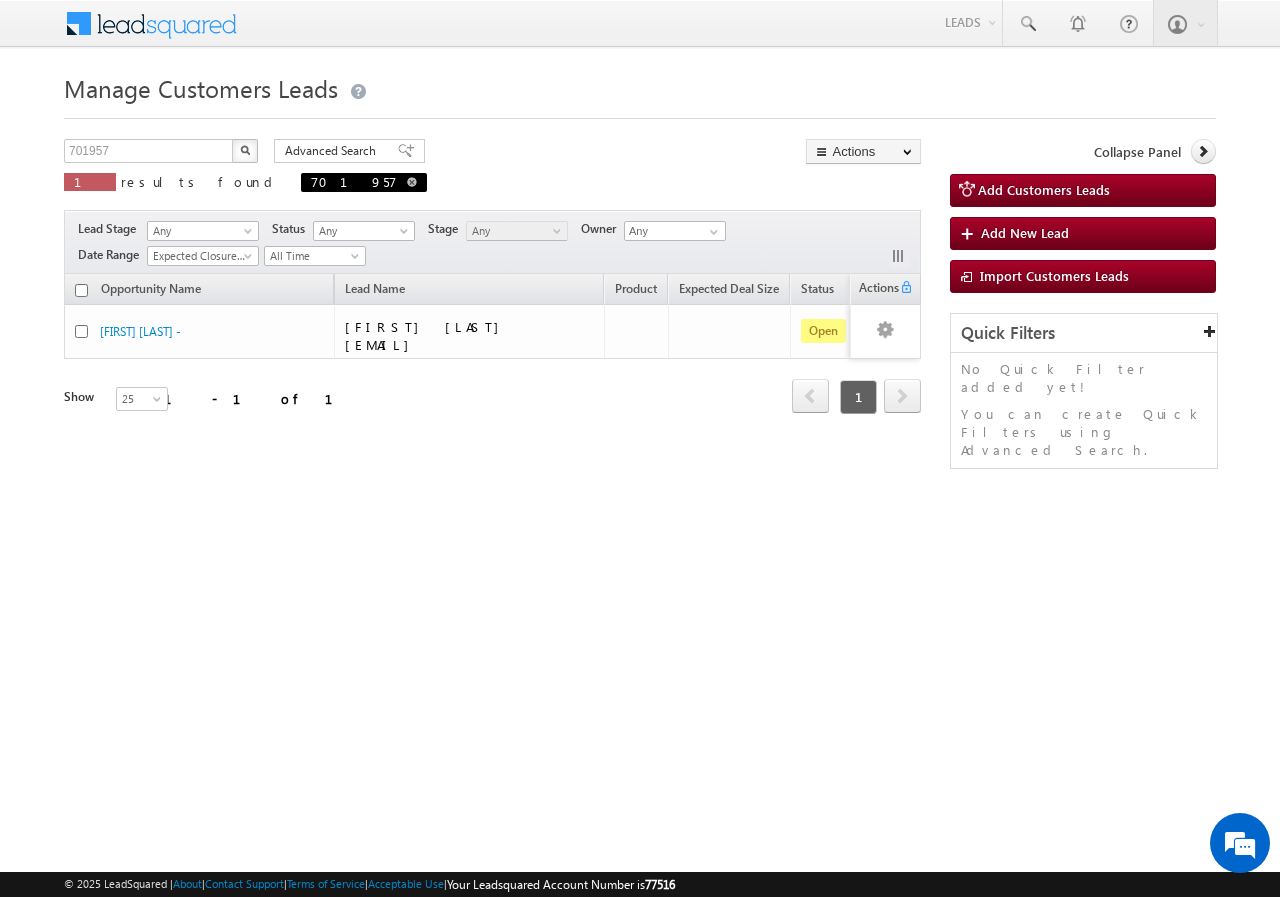 click on "701957" at bounding box center [364, 182] 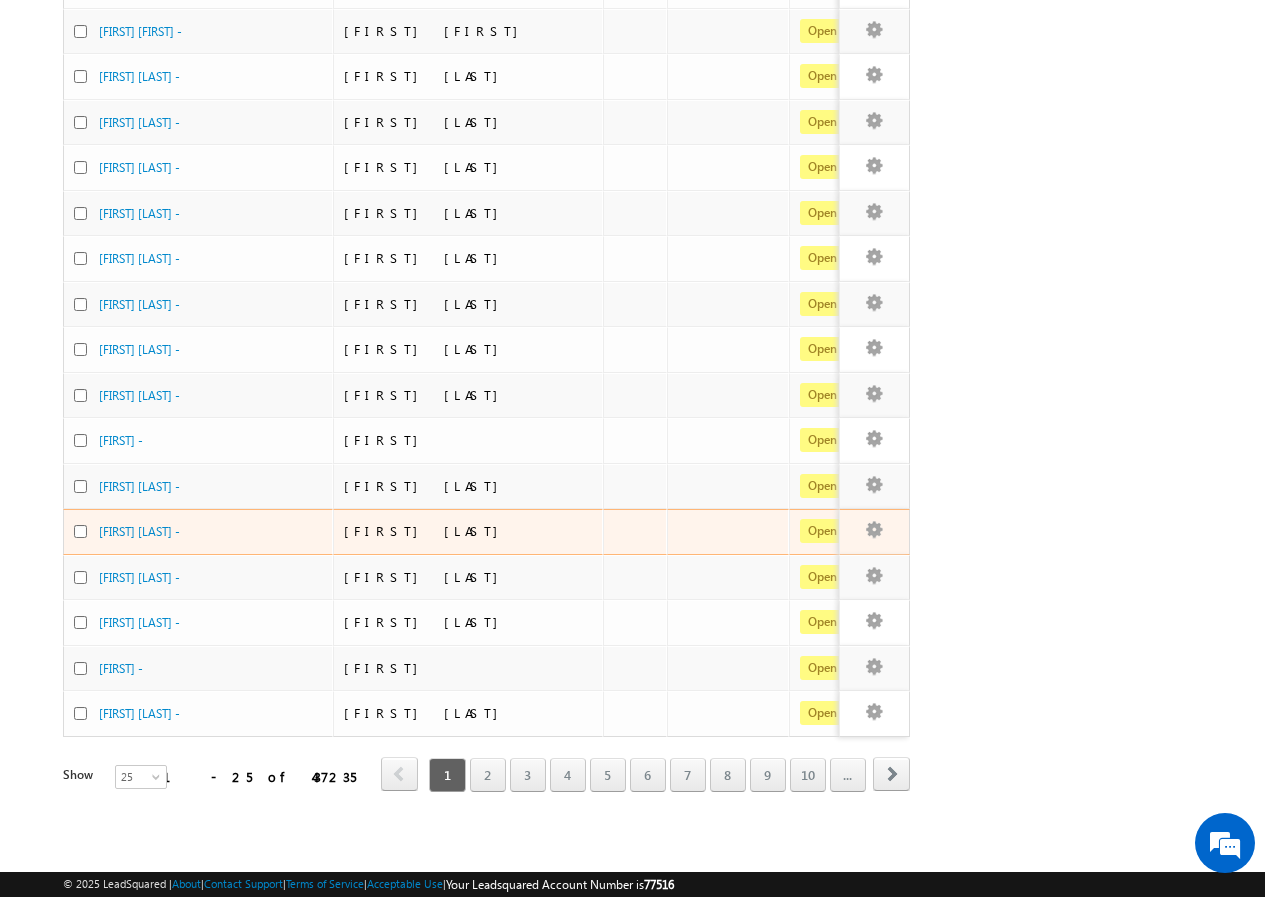 scroll, scrollTop: 684, scrollLeft: 0, axis: vertical 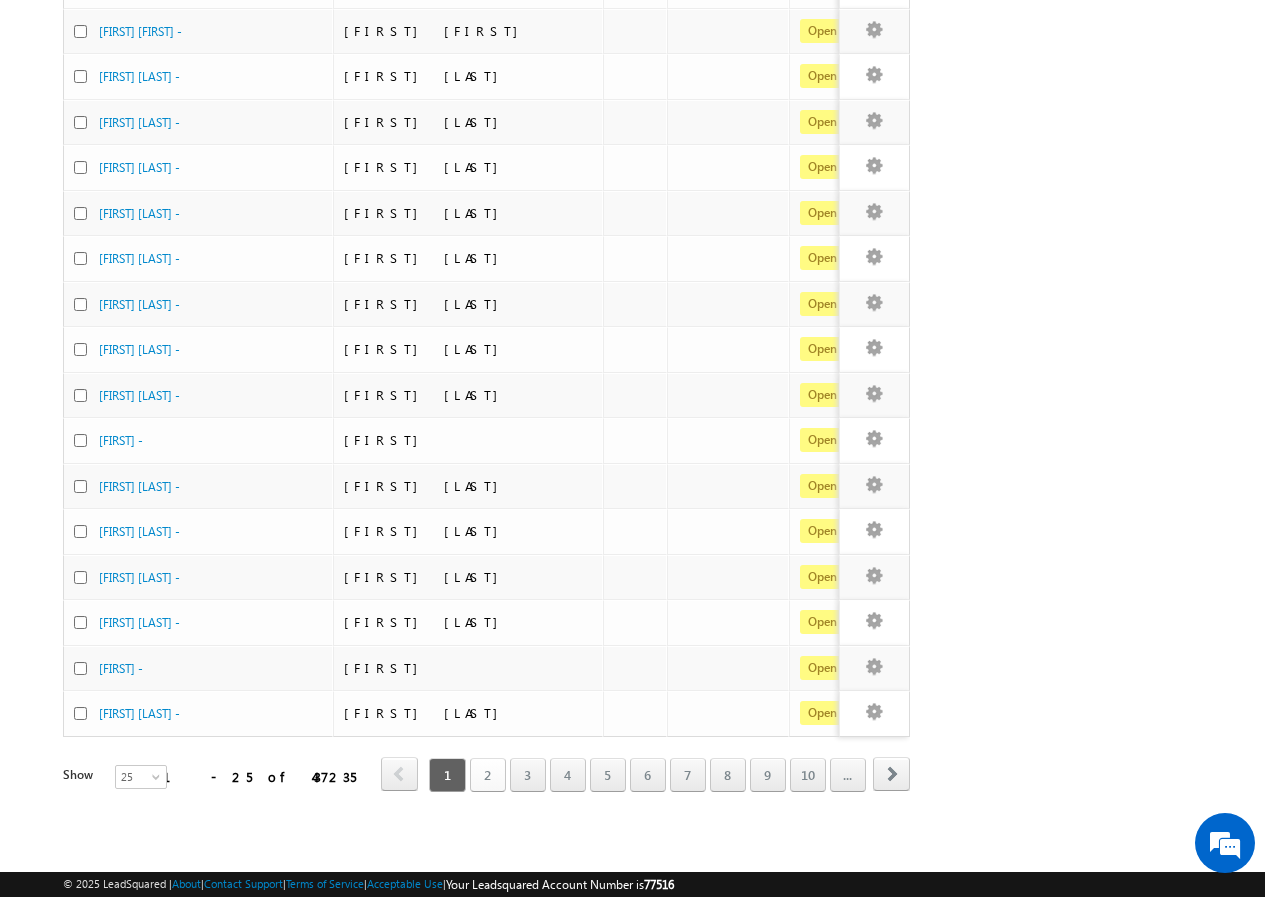 click on "2" at bounding box center [488, 775] 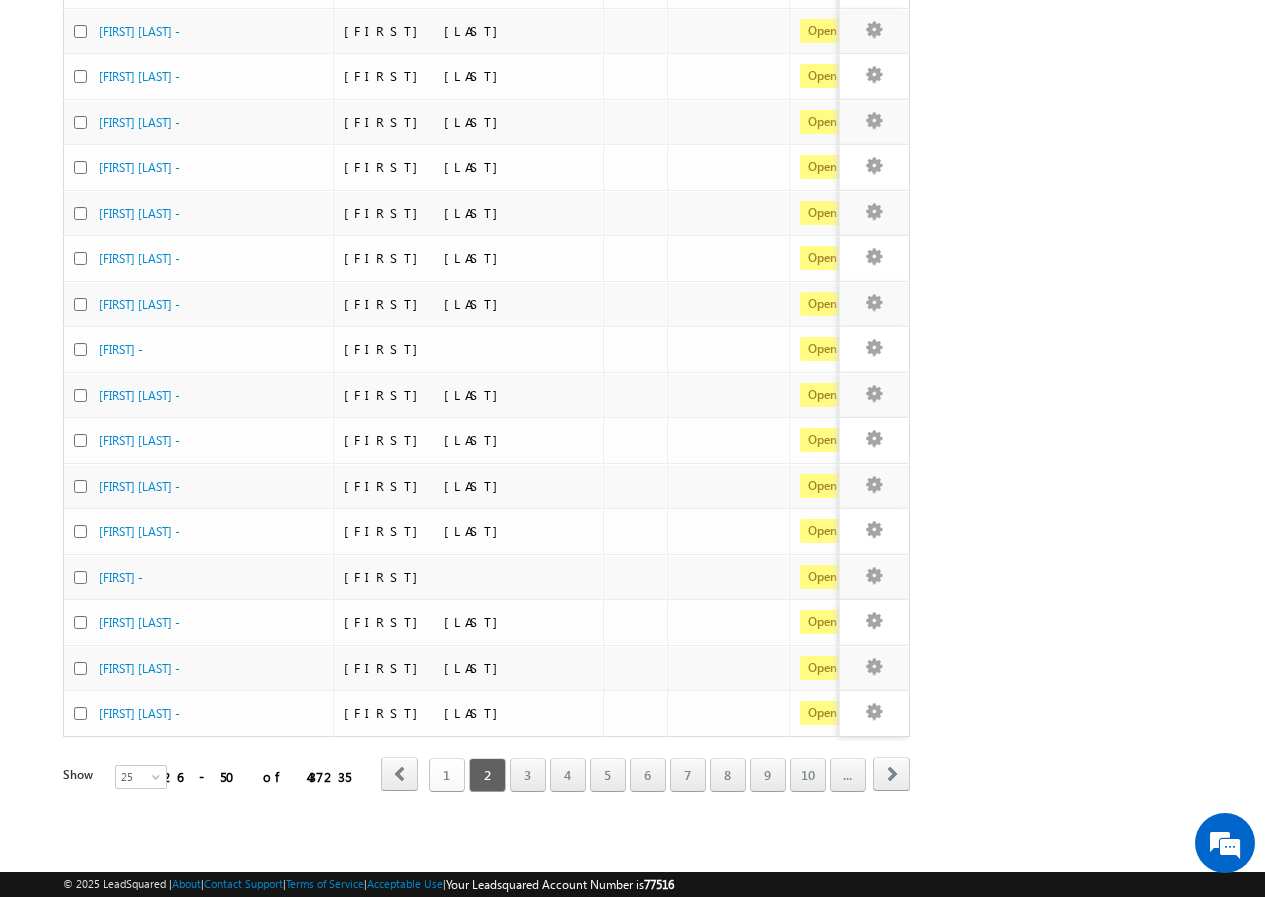 click on "1" at bounding box center [447, 775] 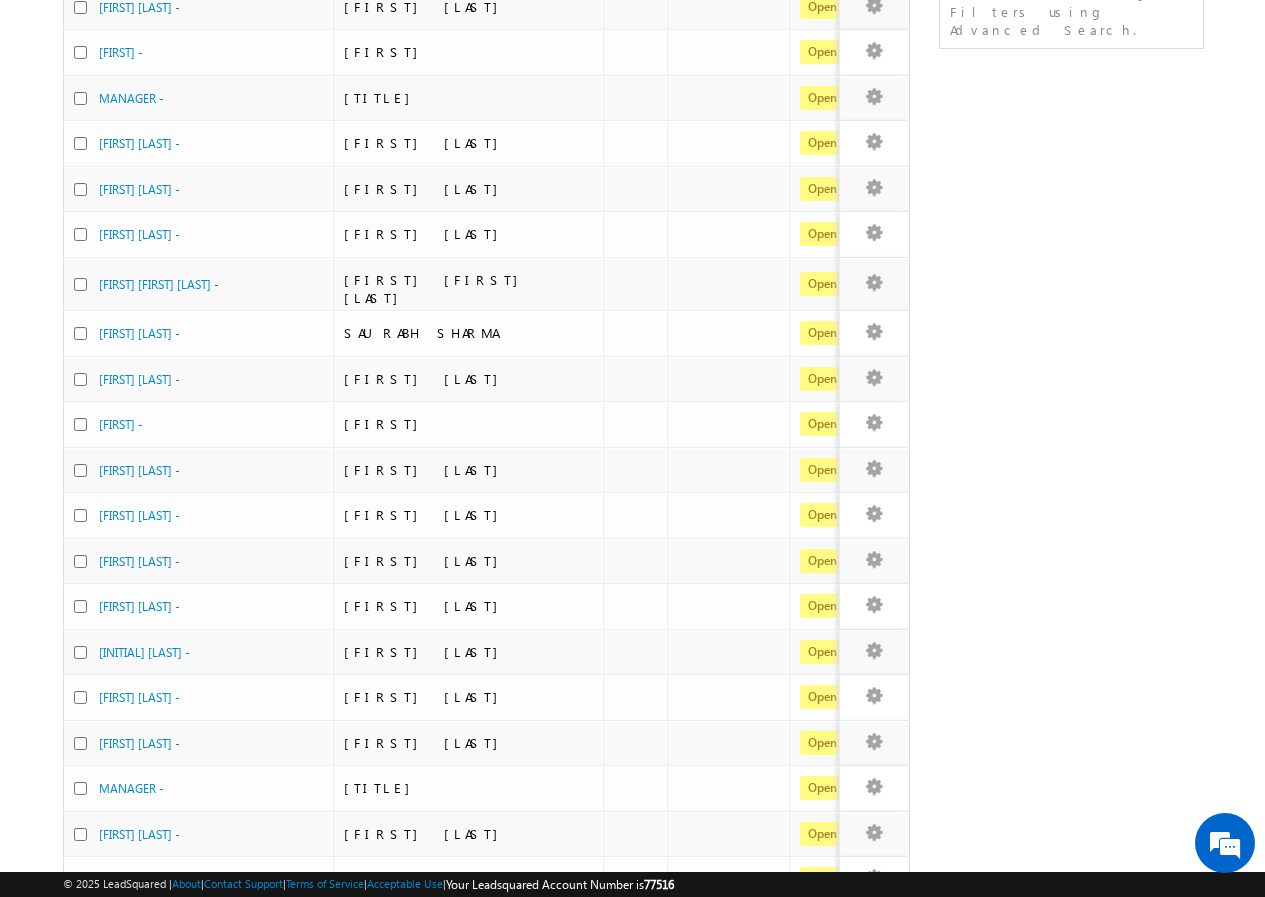 scroll, scrollTop: 0, scrollLeft: 0, axis: both 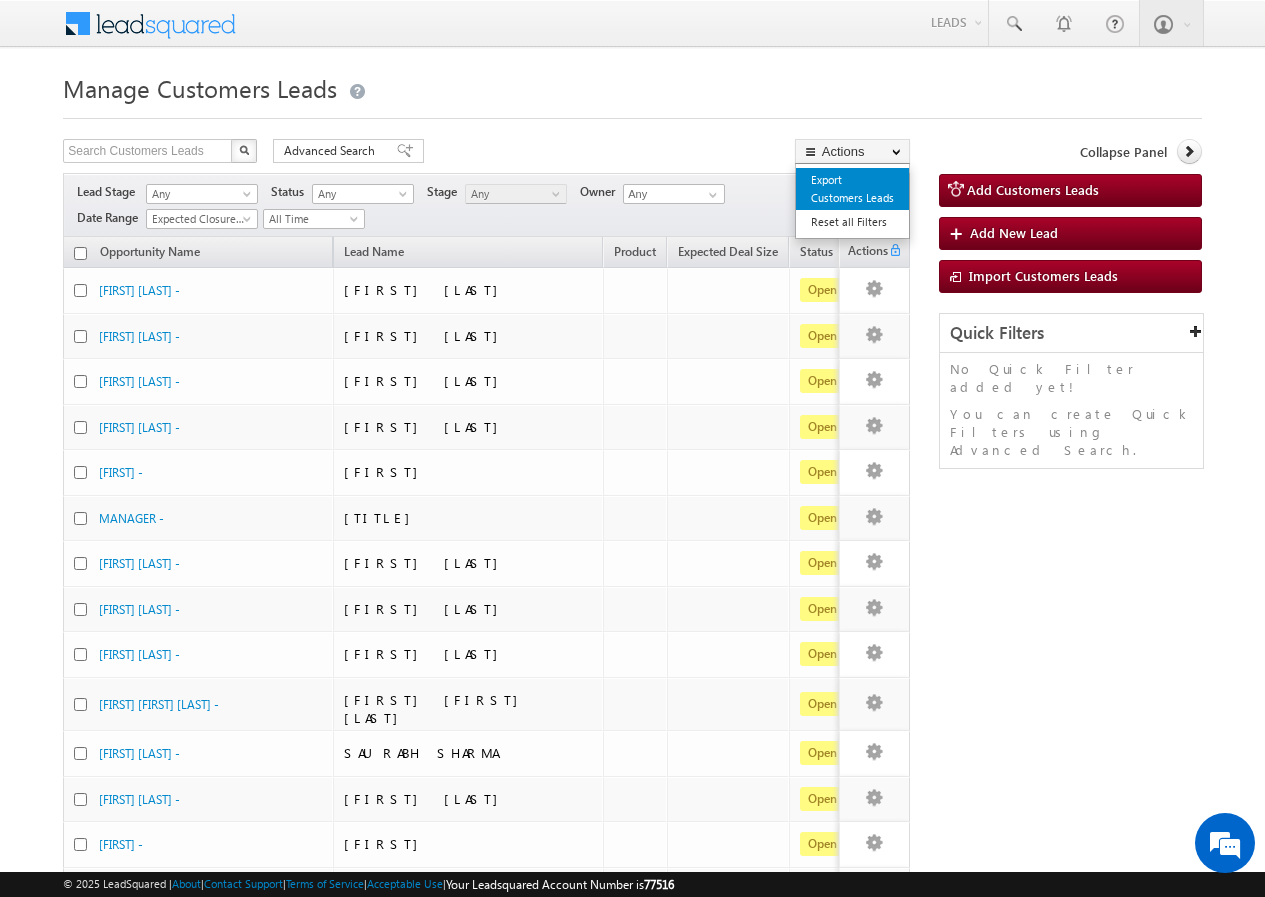 click on "Export Customers Leads" at bounding box center [852, 189] 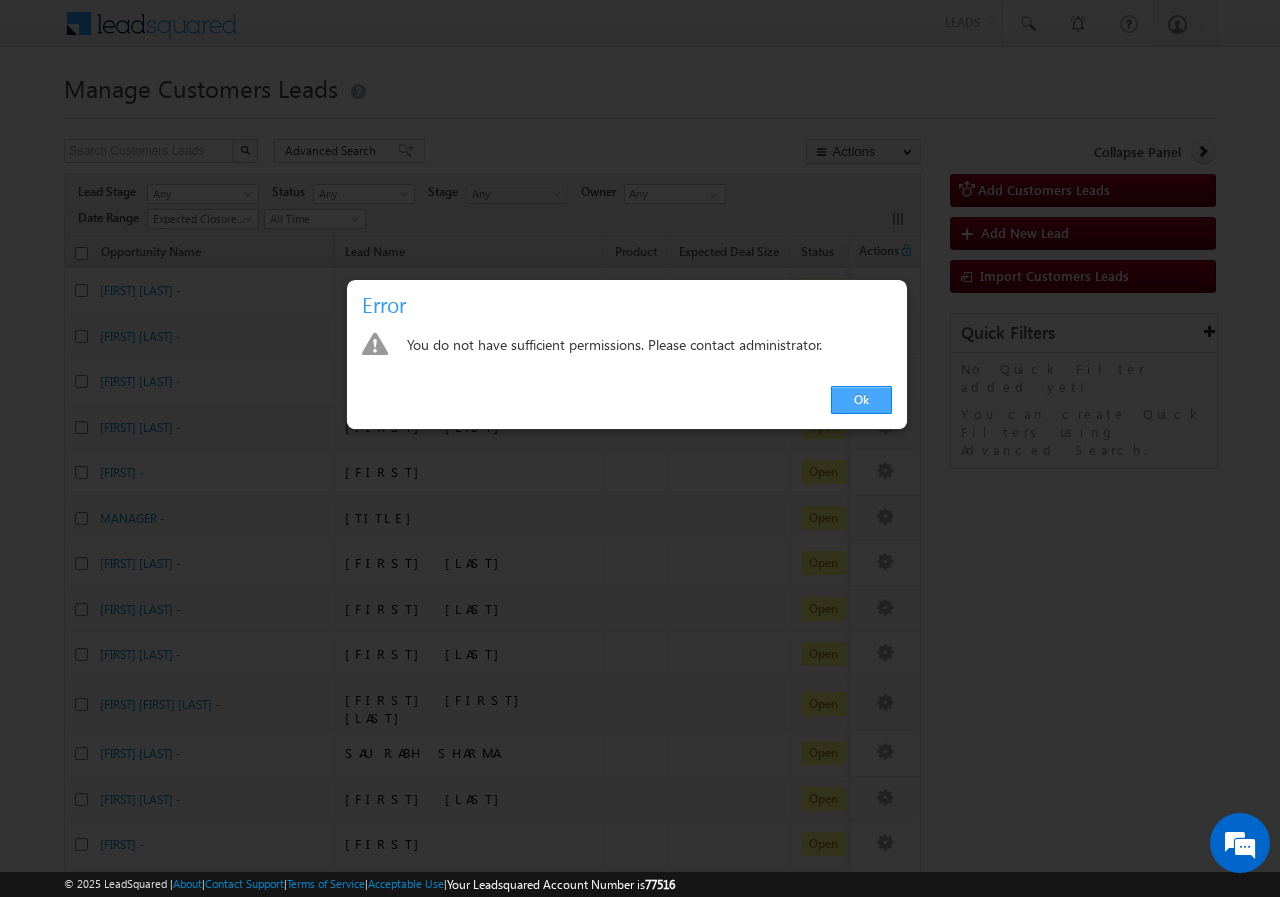 click on "Ok" at bounding box center [861, 400] 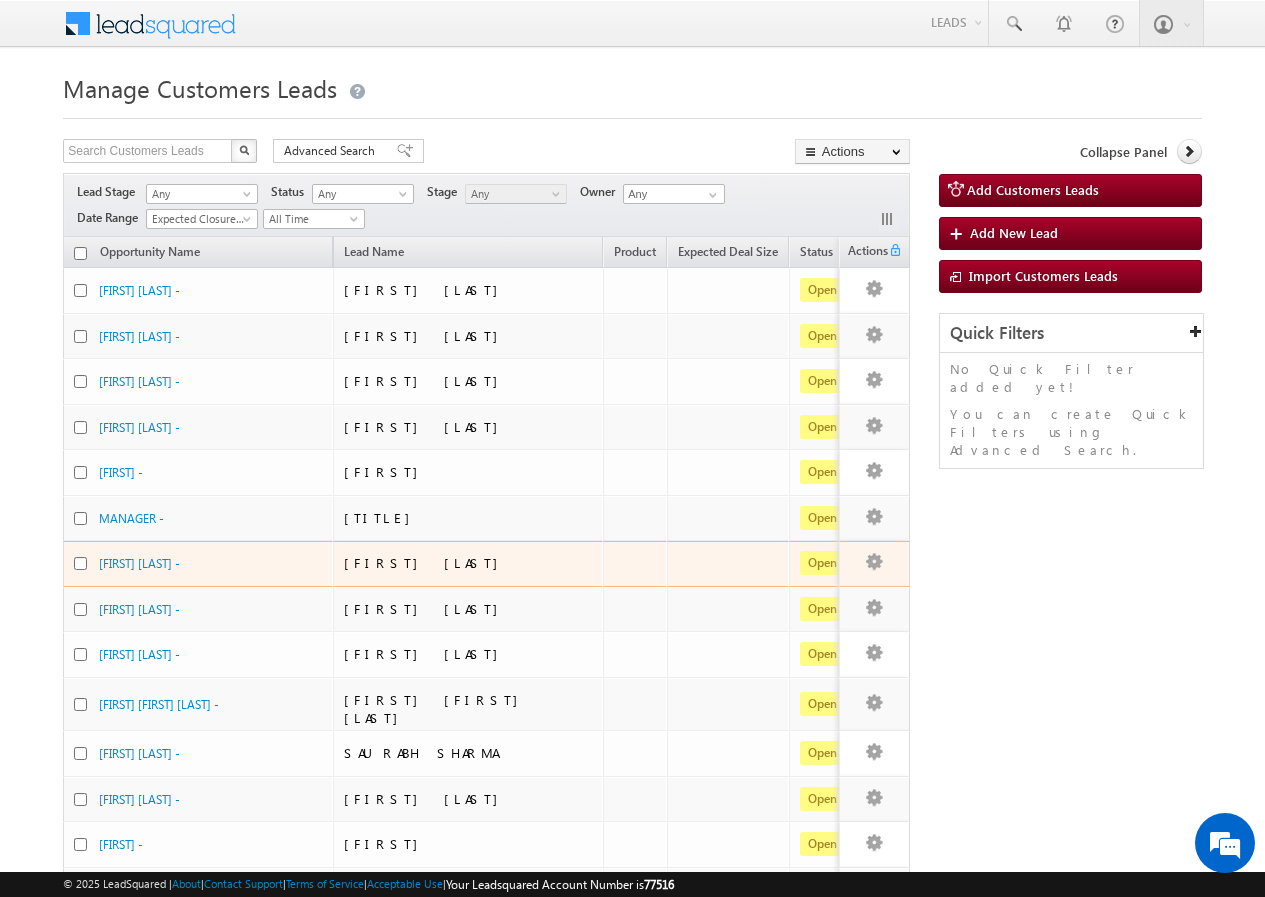 click on "SUNIL KUMAR SONKAR" at bounding box center (468, 564) 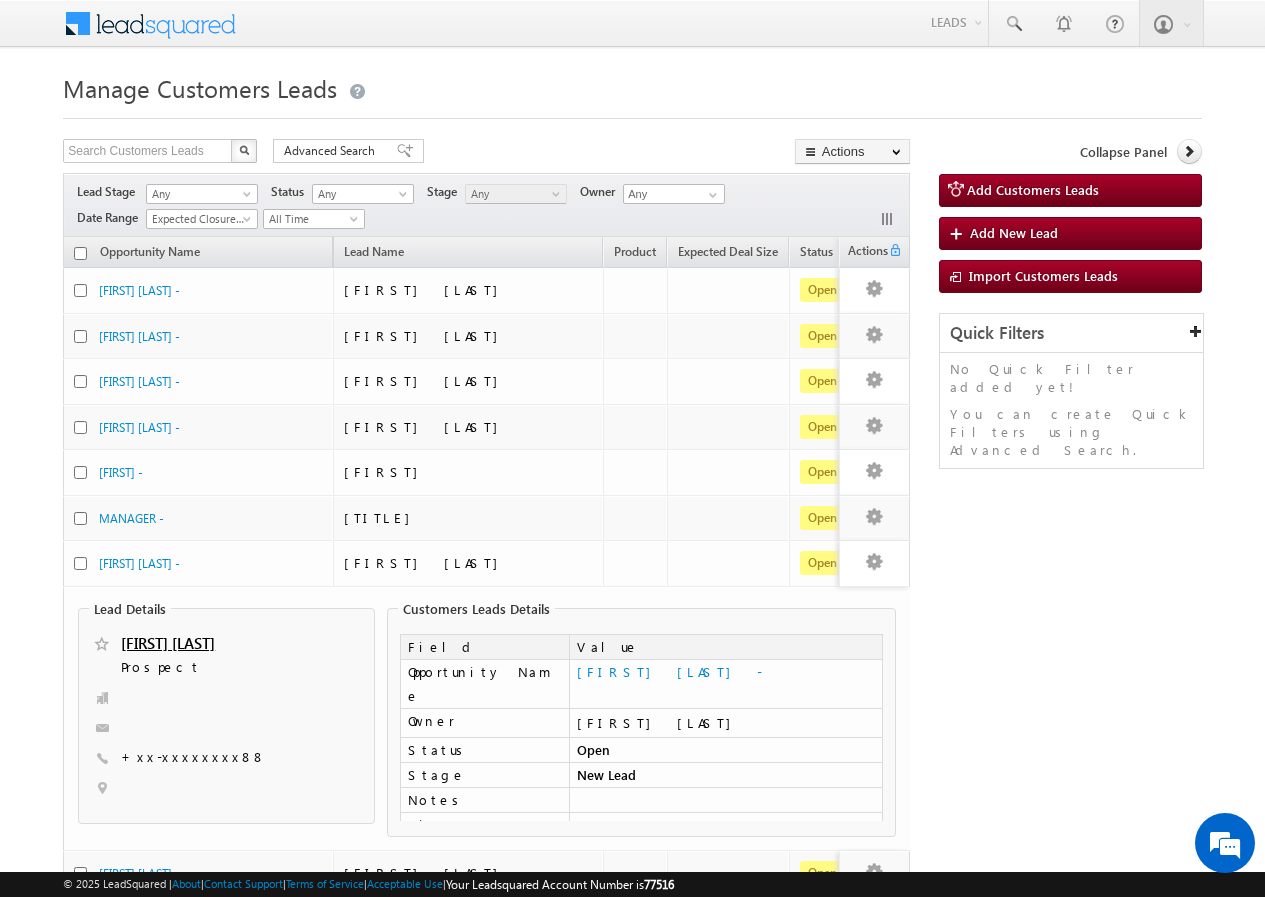 click on "Search Customers Leads X   437235 results found
Advanced Search
Advanced search results
Actions Export Customers Leads Reset all Filters
Actions Export Customers Leads Bulk Update Change Owner Change Stage Bulk Delete Add Activity Reset all Filters
Lead Stage
Any" at bounding box center [632, 963] 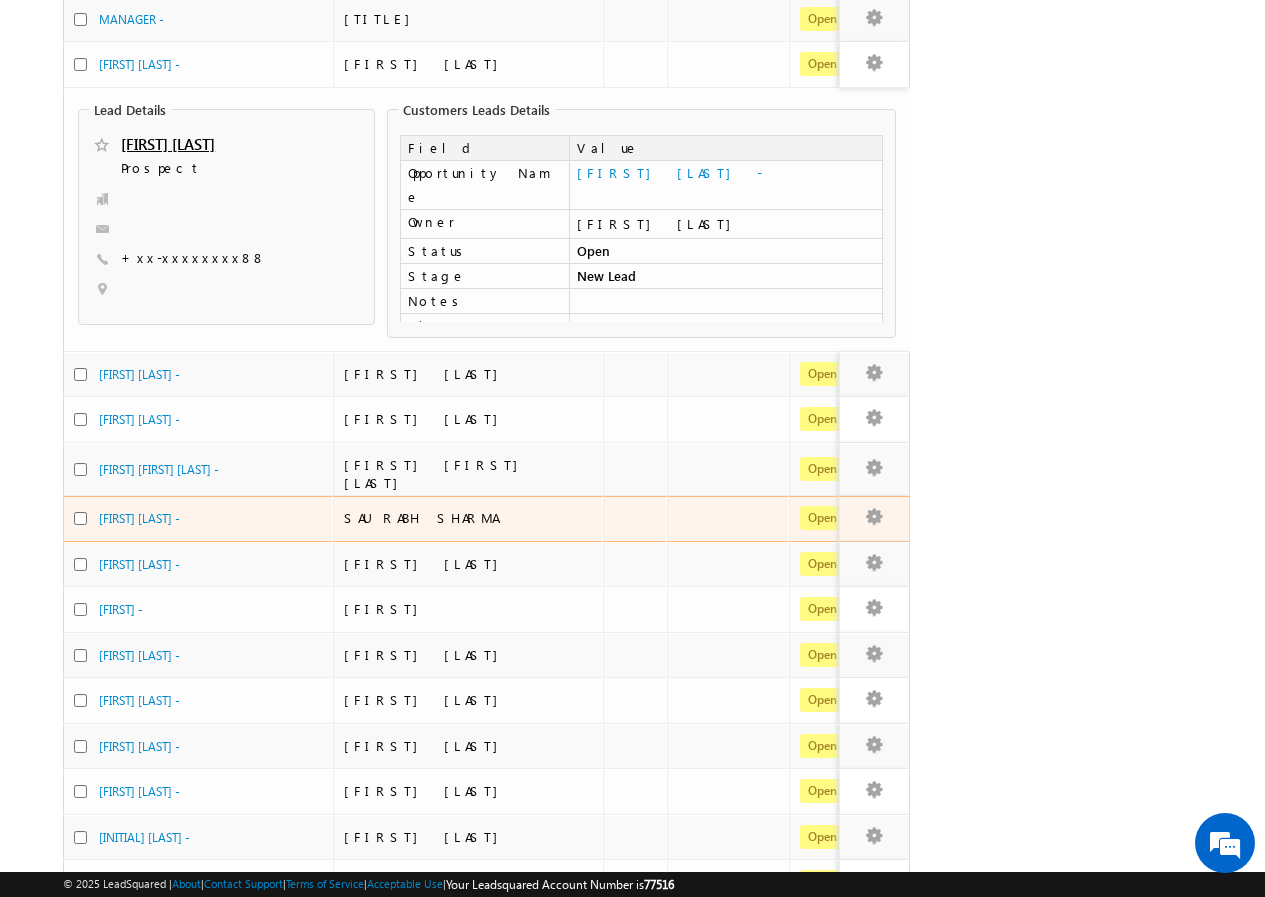 scroll, scrollTop: 300, scrollLeft: 0, axis: vertical 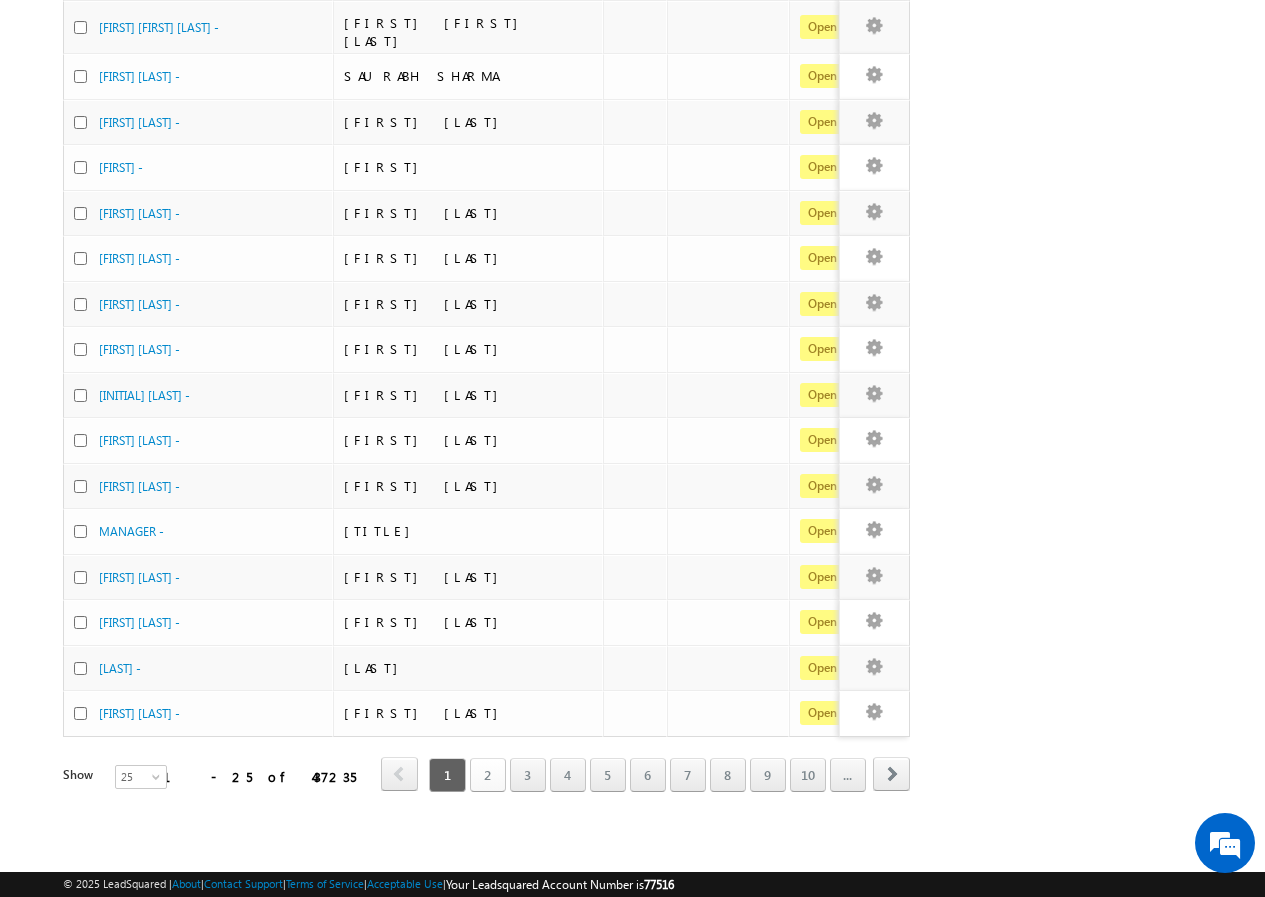 click on "2" at bounding box center (488, 775) 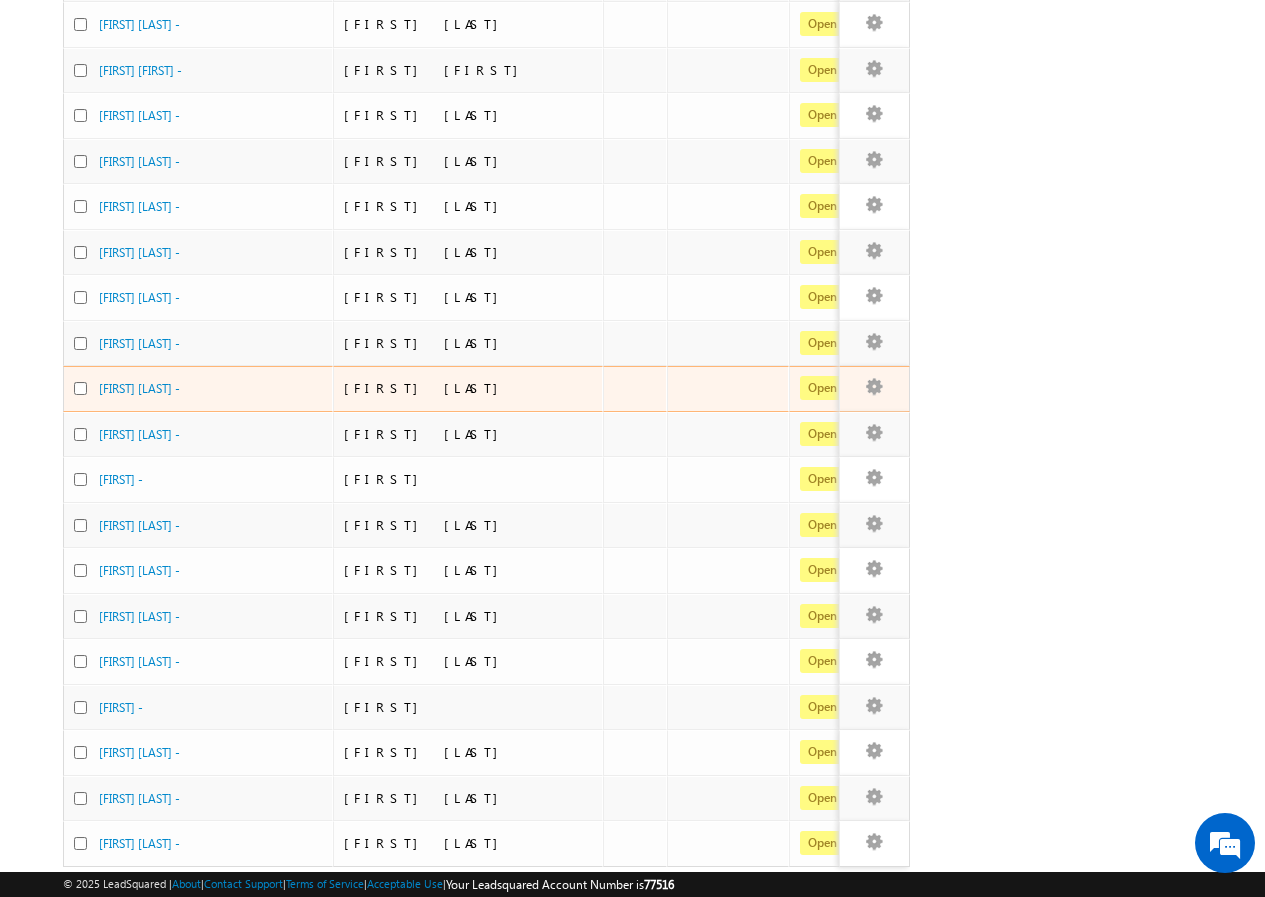 scroll, scrollTop: 684, scrollLeft: 0, axis: vertical 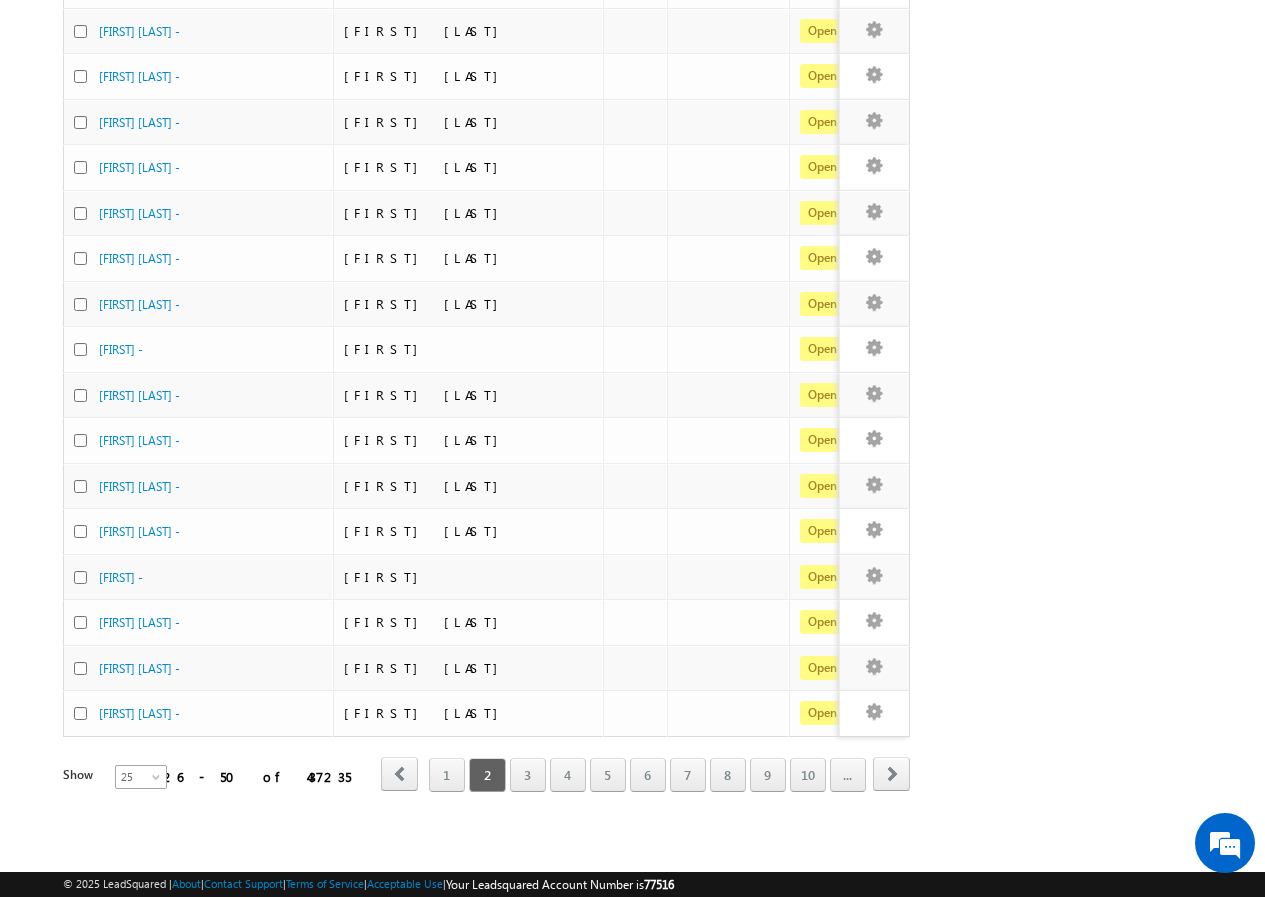 click at bounding box center [158, 781] 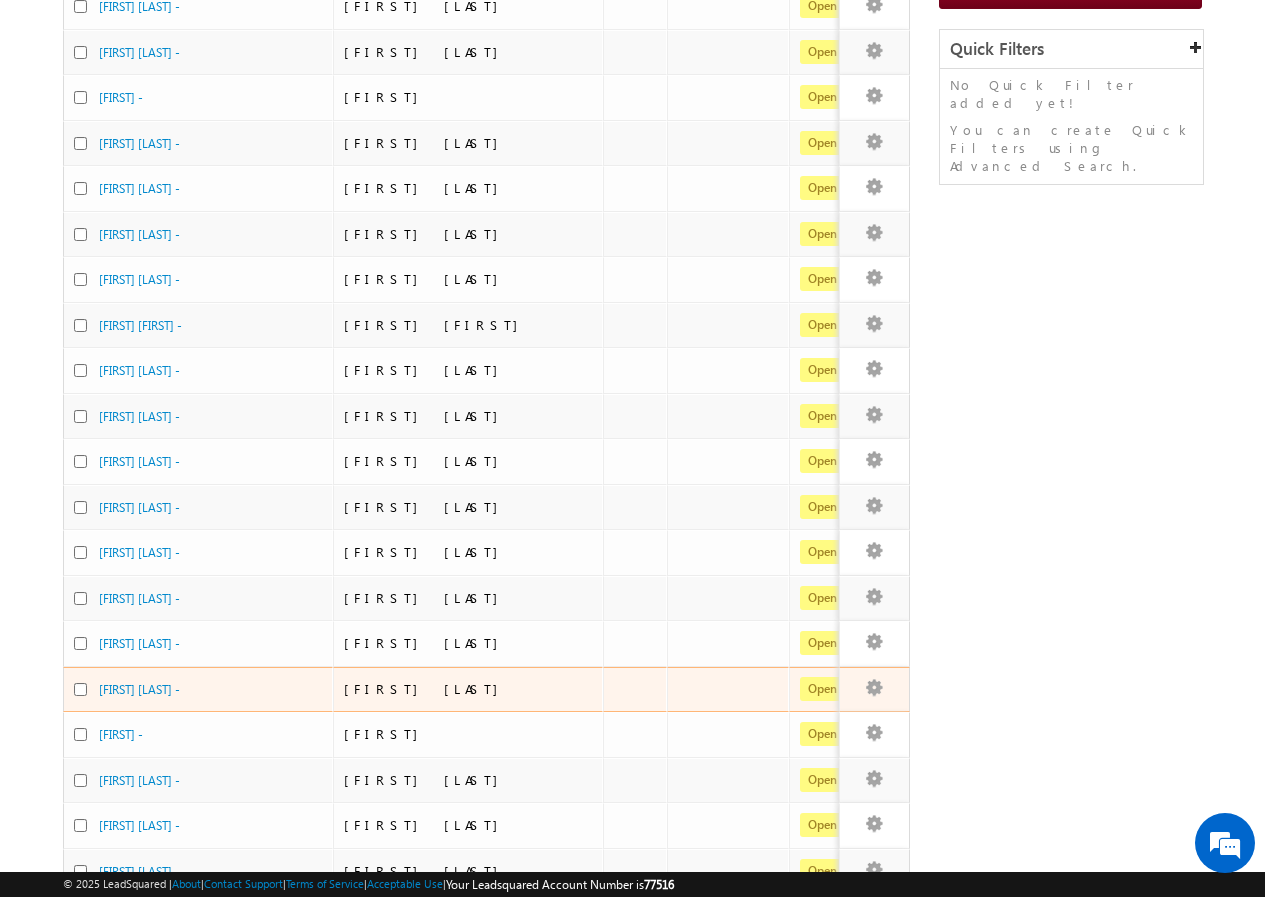 scroll, scrollTop: 684, scrollLeft: 0, axis: vertical 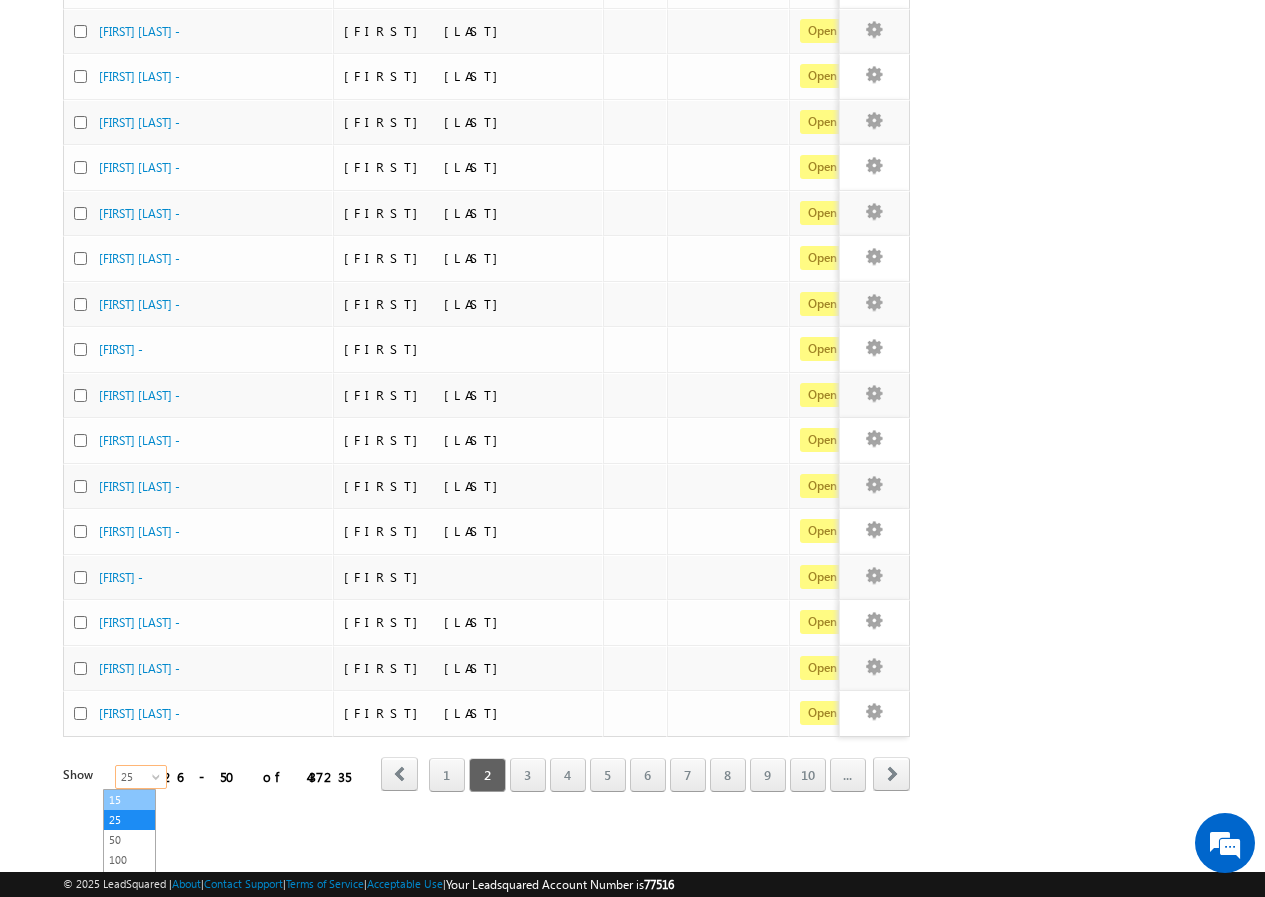 click on "15" at bounding box center [129, 800] 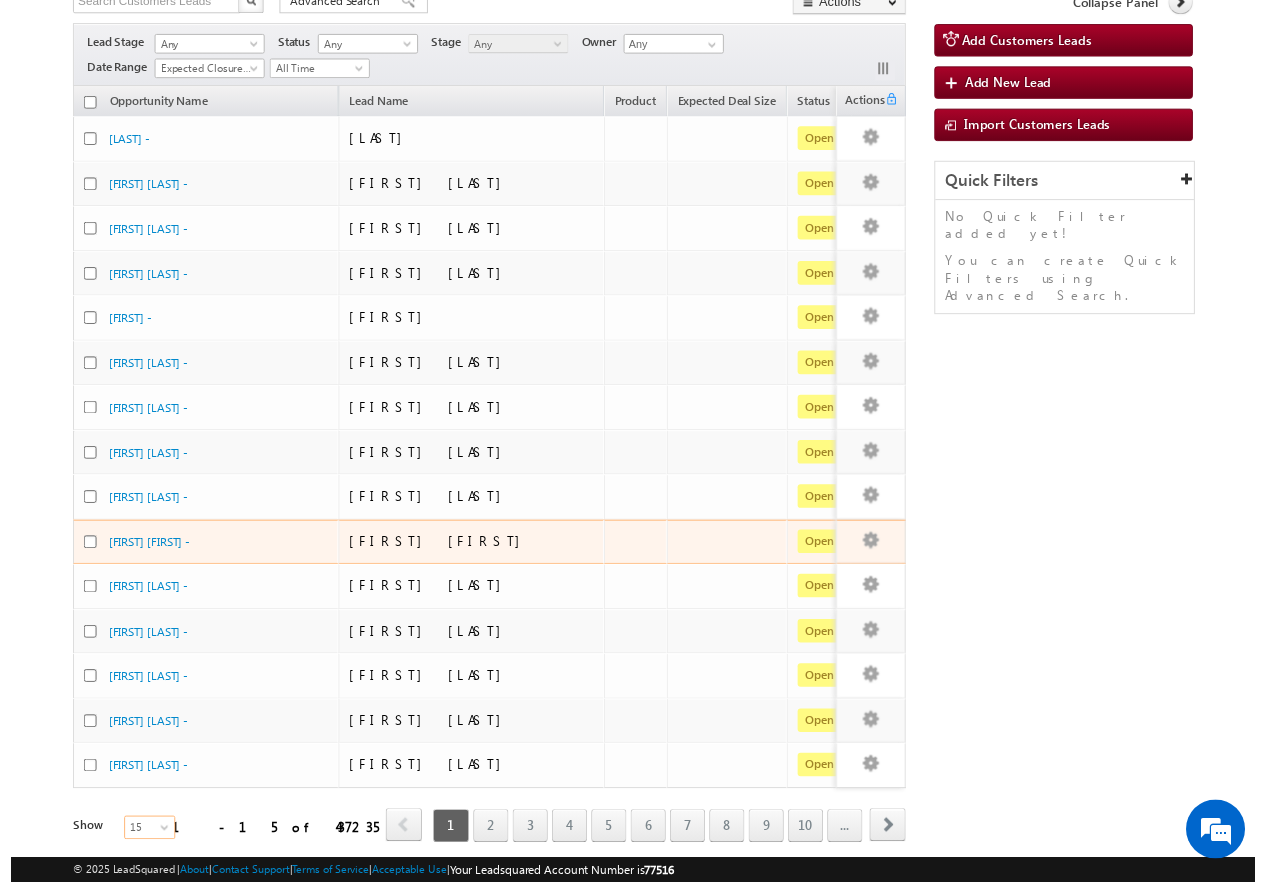 scroll, scrollTop: 0, scrollLeft: 0, axis: both 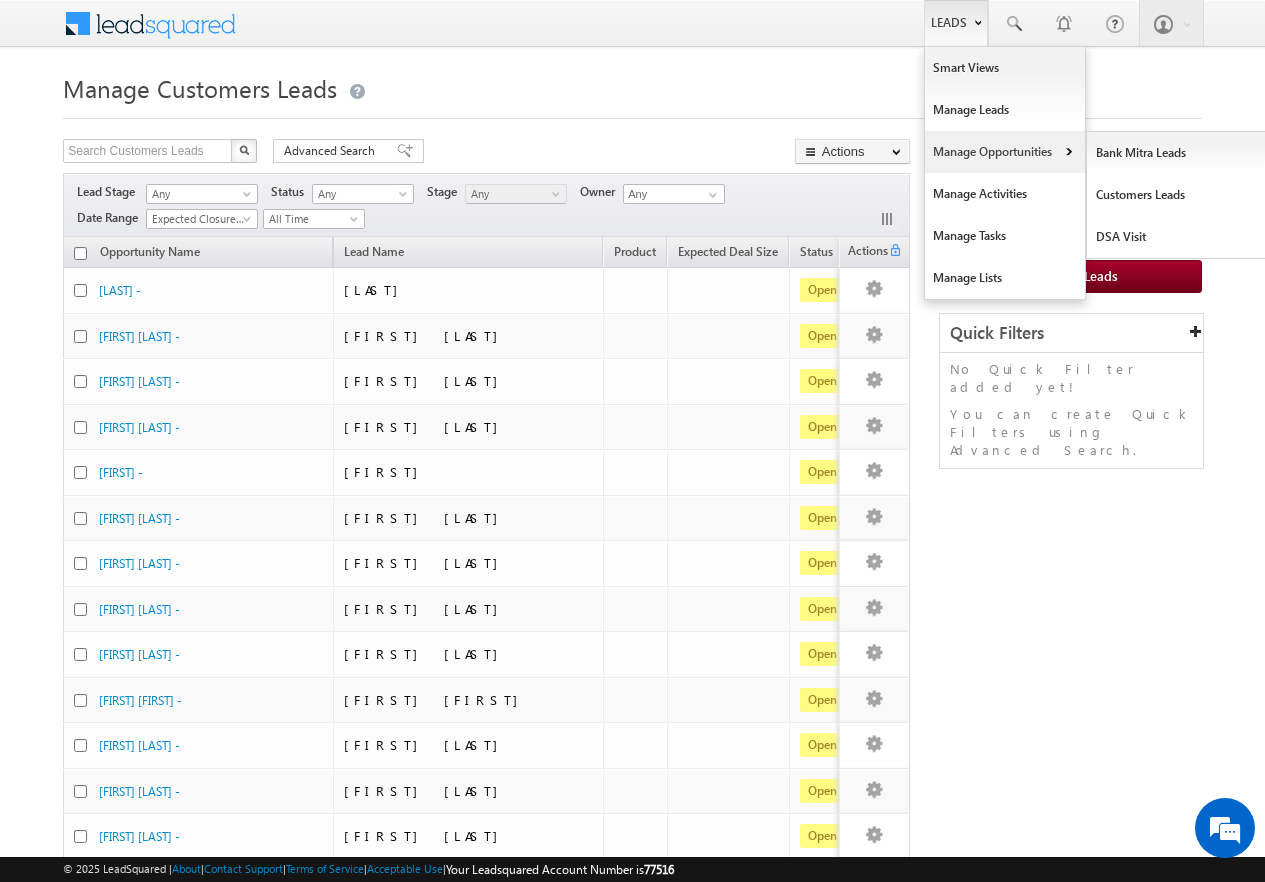 click on "Manage Opportunities" at bounding box center [1005, 152] 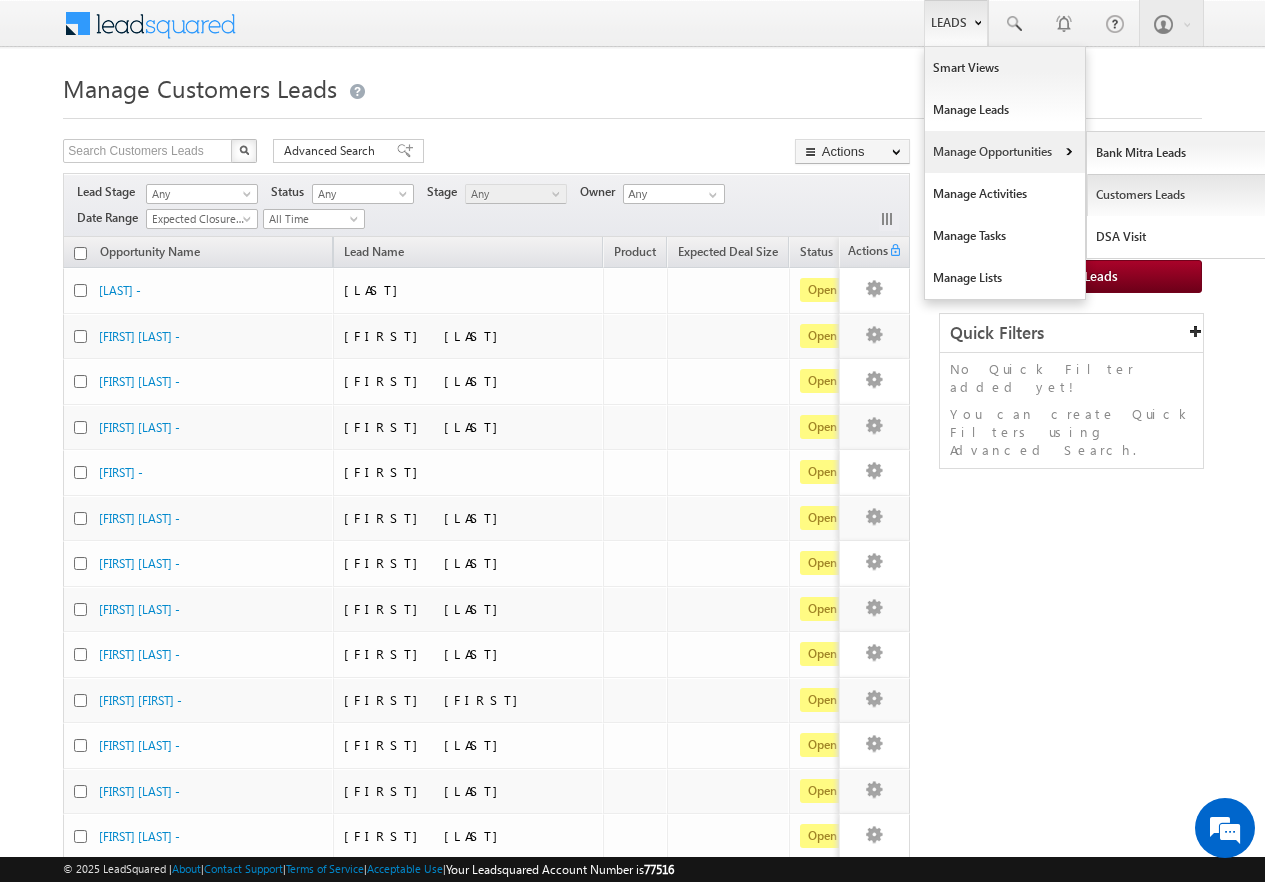 click on "Customers Leads" at bounding box center [1178, 195] 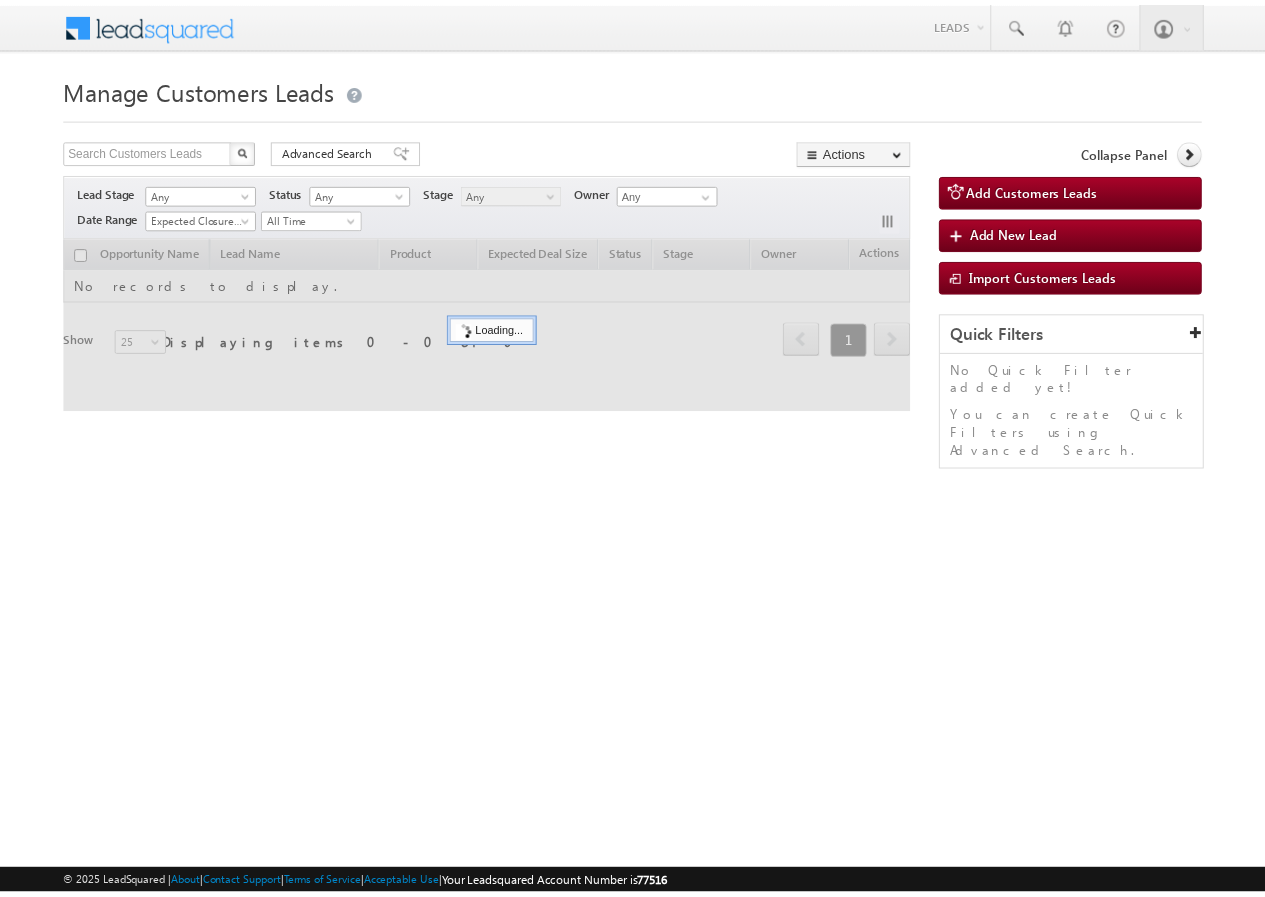 scroll, scrollTop: 0, scrollLeft: 0, axis: both 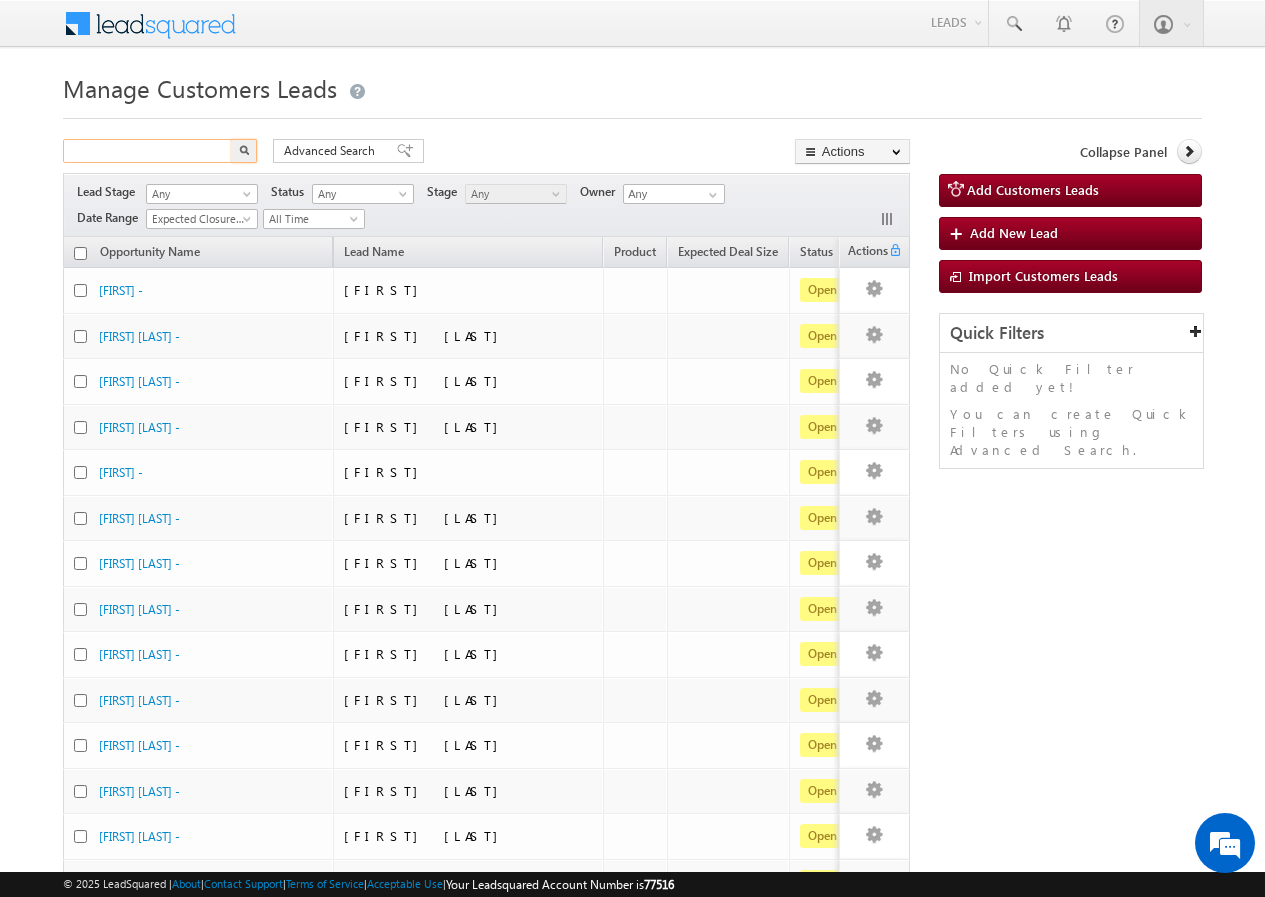 click at bounding box center [148, 151] 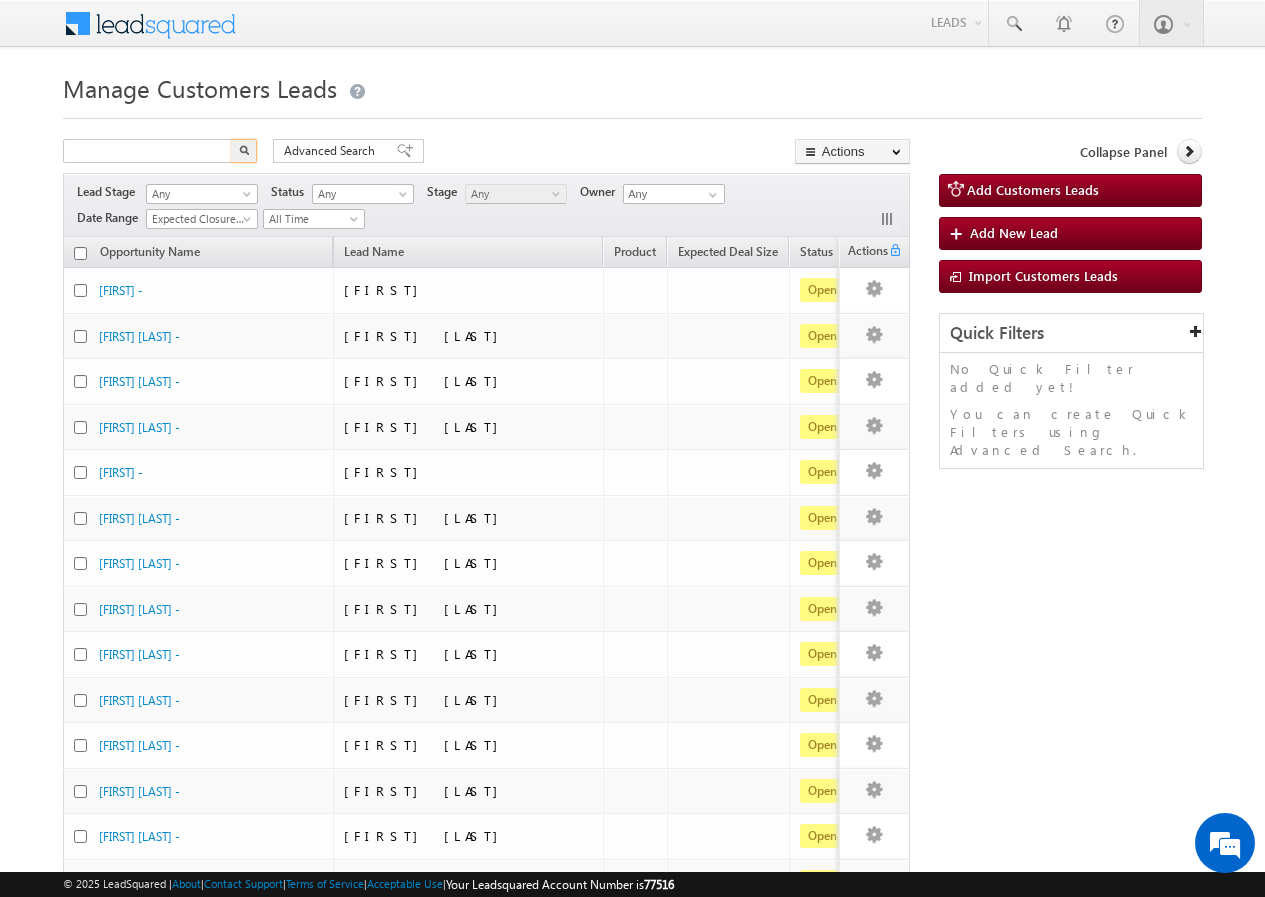 type on "Search Customers Leads" 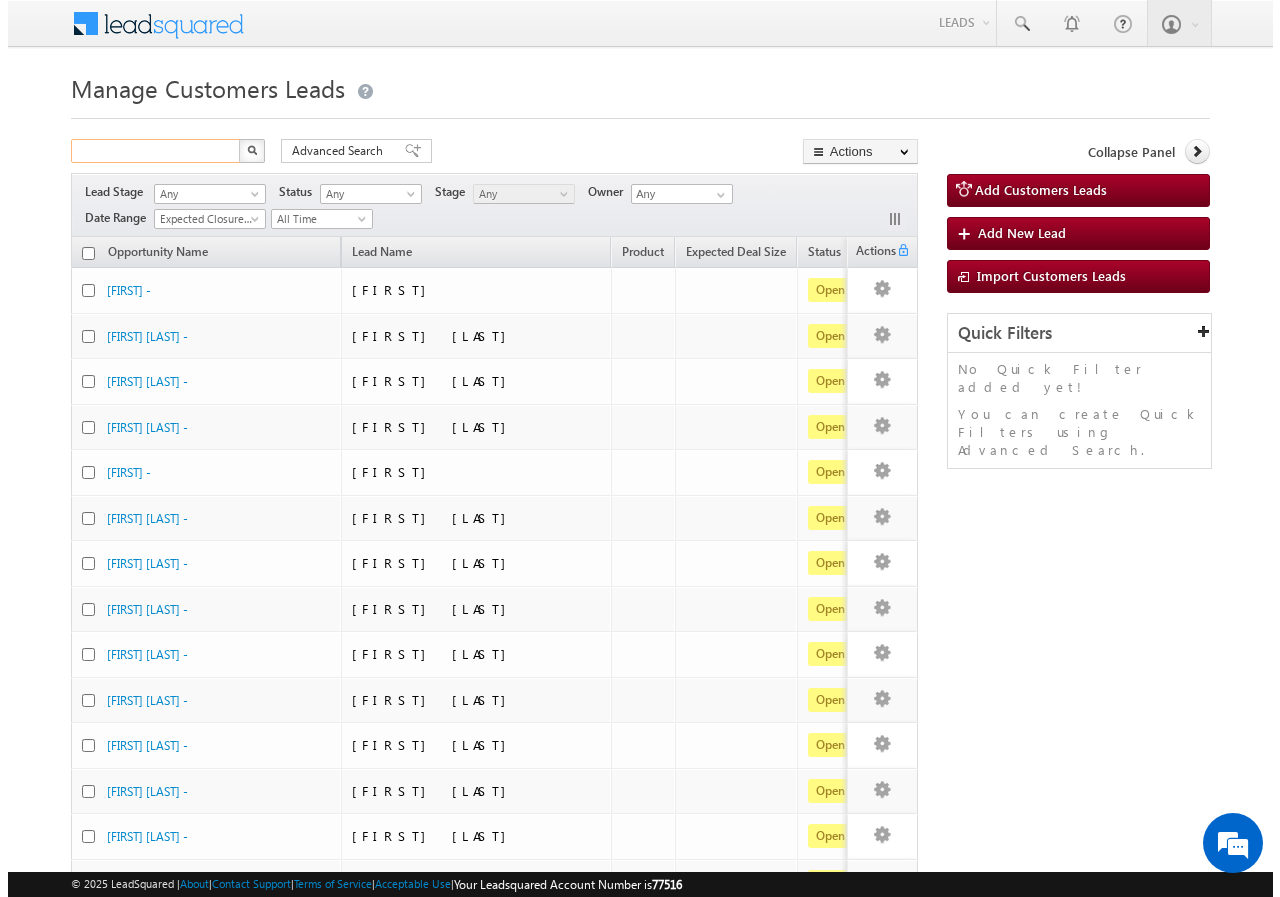 scroll, scrollTop: 0, scrollLeft: 0, axis: both 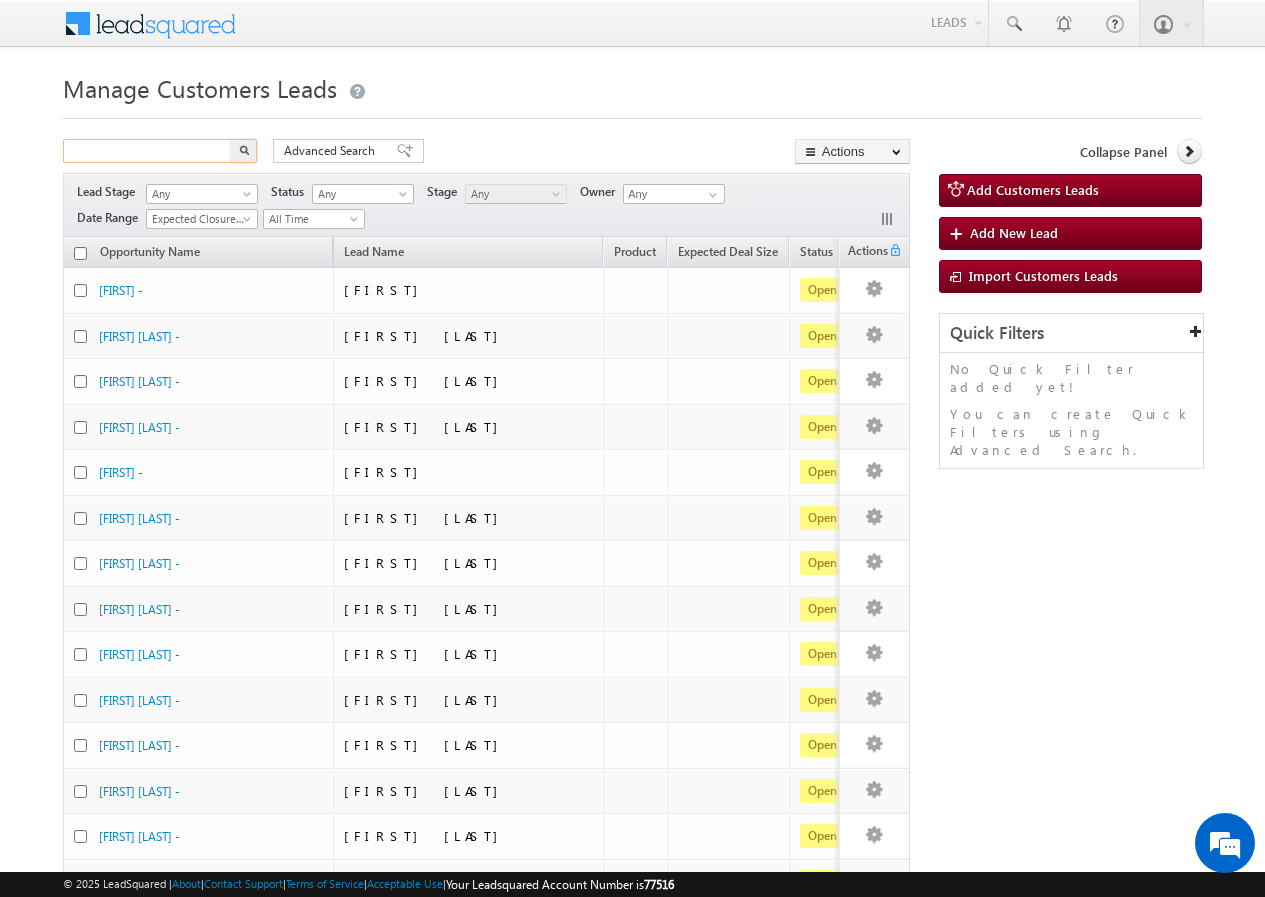 click at bounding box center (148, 151) 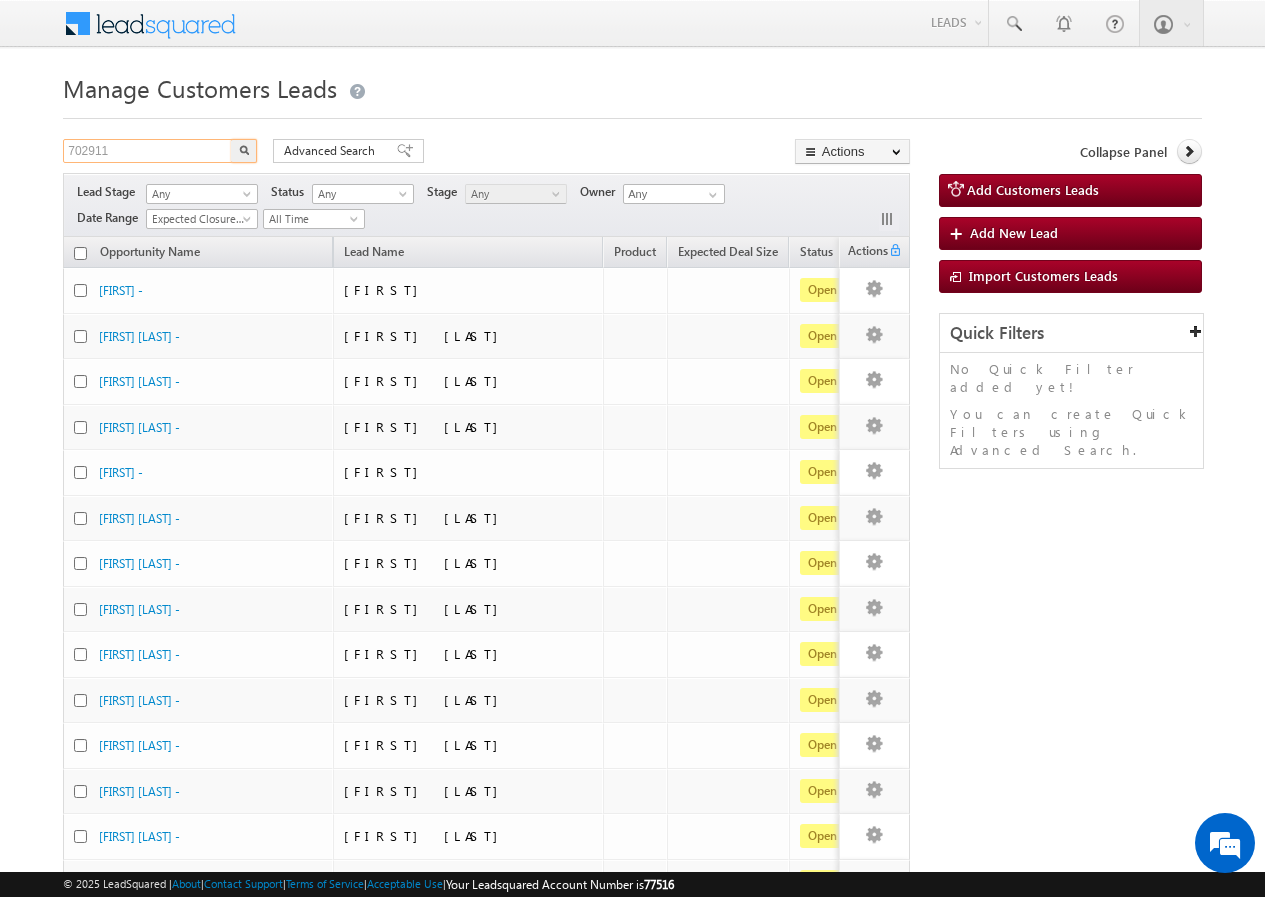 type on "702911" 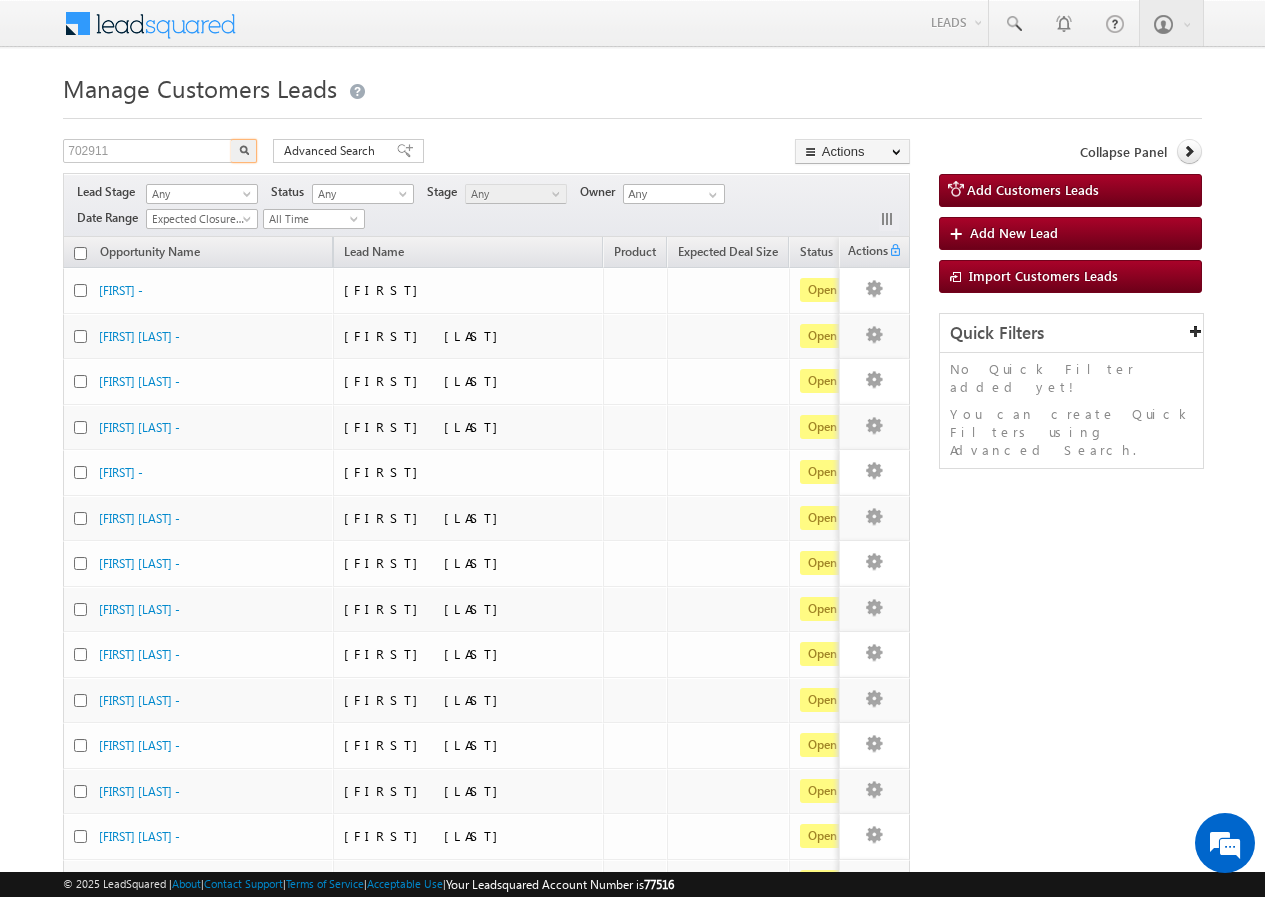 click at bounding box center (244, 150) 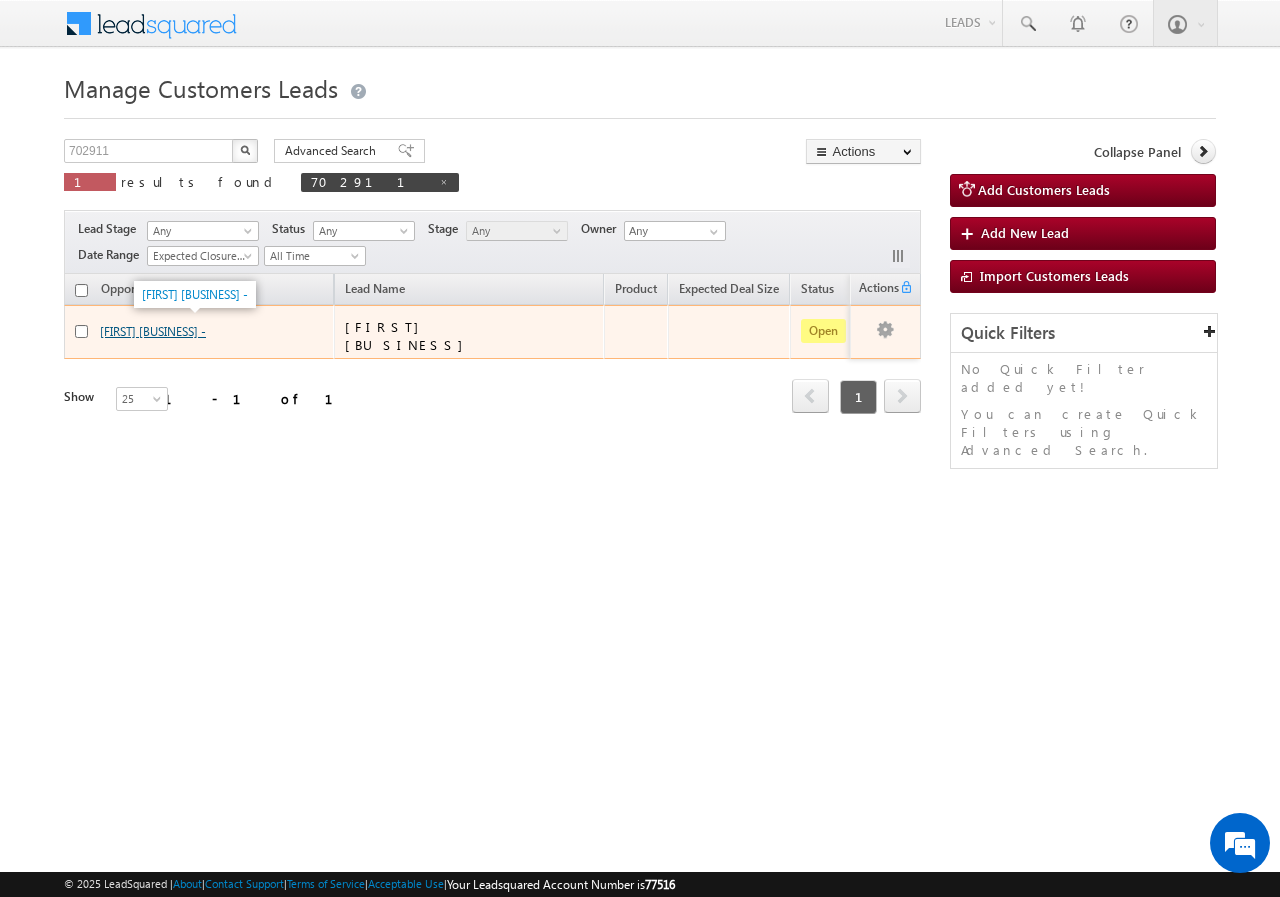 click on "[FIRST] [BUSINESS]  -" at bounding box center (153, 331) 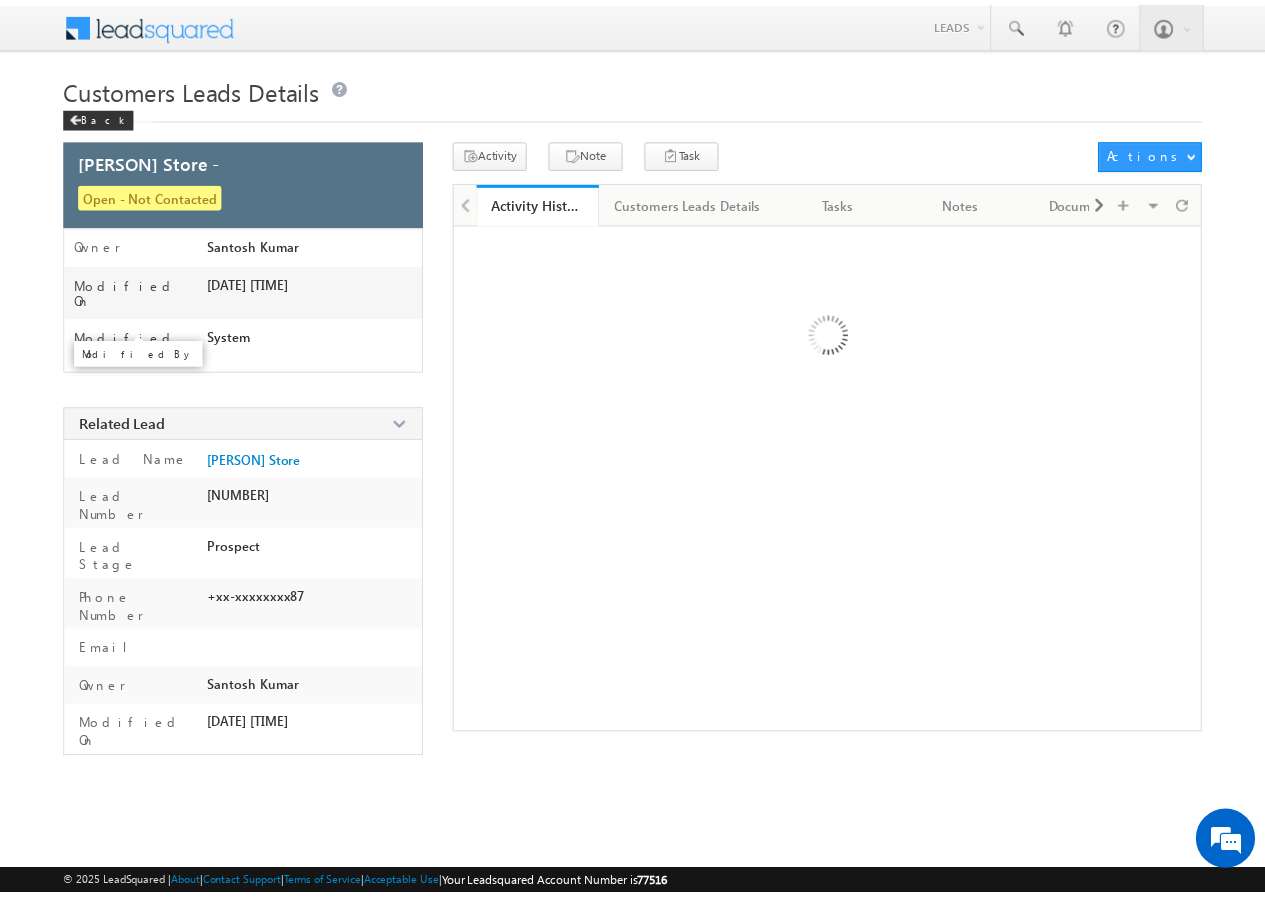 scroll, scrollTop: 0, scrollLeft: 0, axis: both 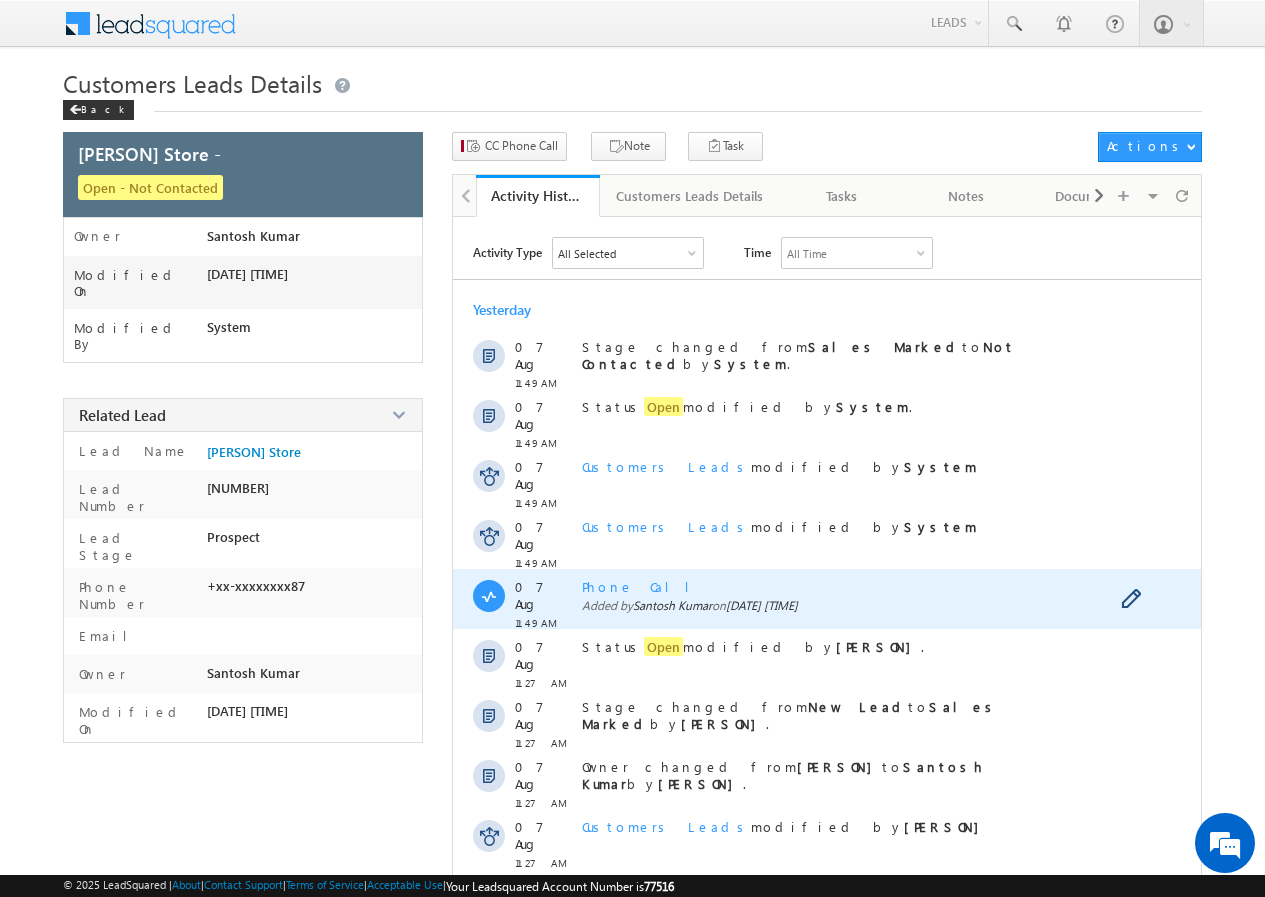 click on "Phone Call" at bounding box center (643, 586) 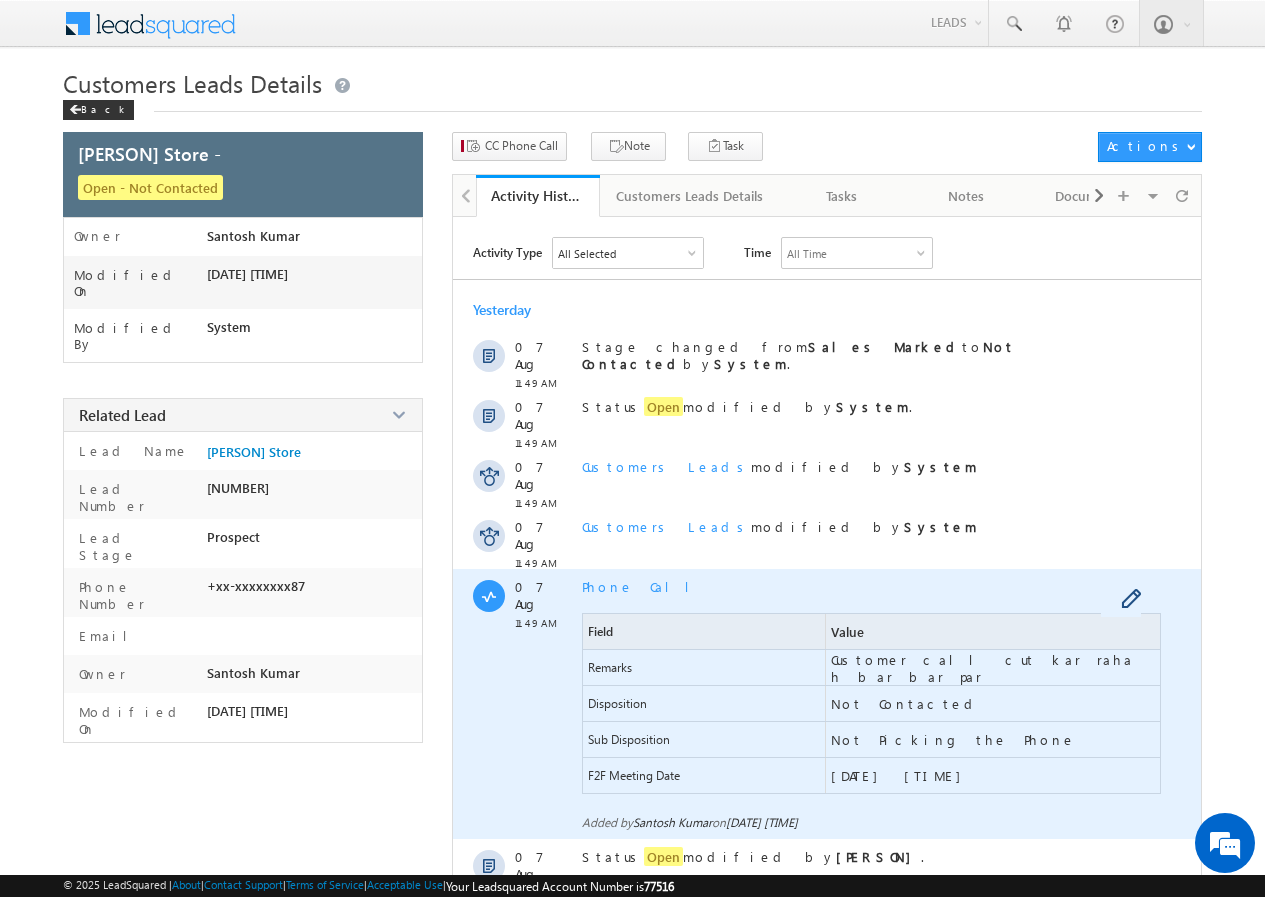 scroll, scrollTop: 0, scrollLeft: 0, axis: both 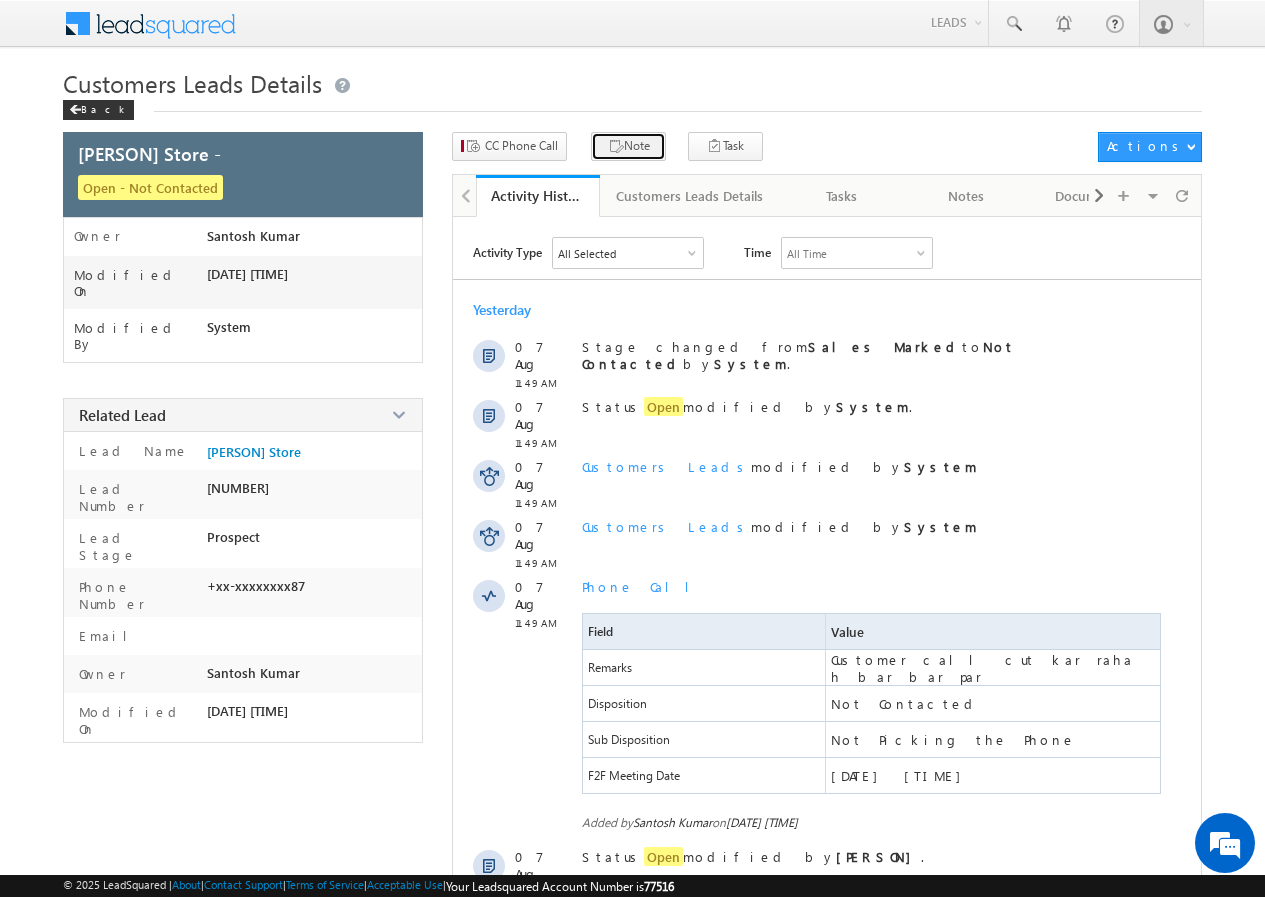 click at bounding box center [616, 147] 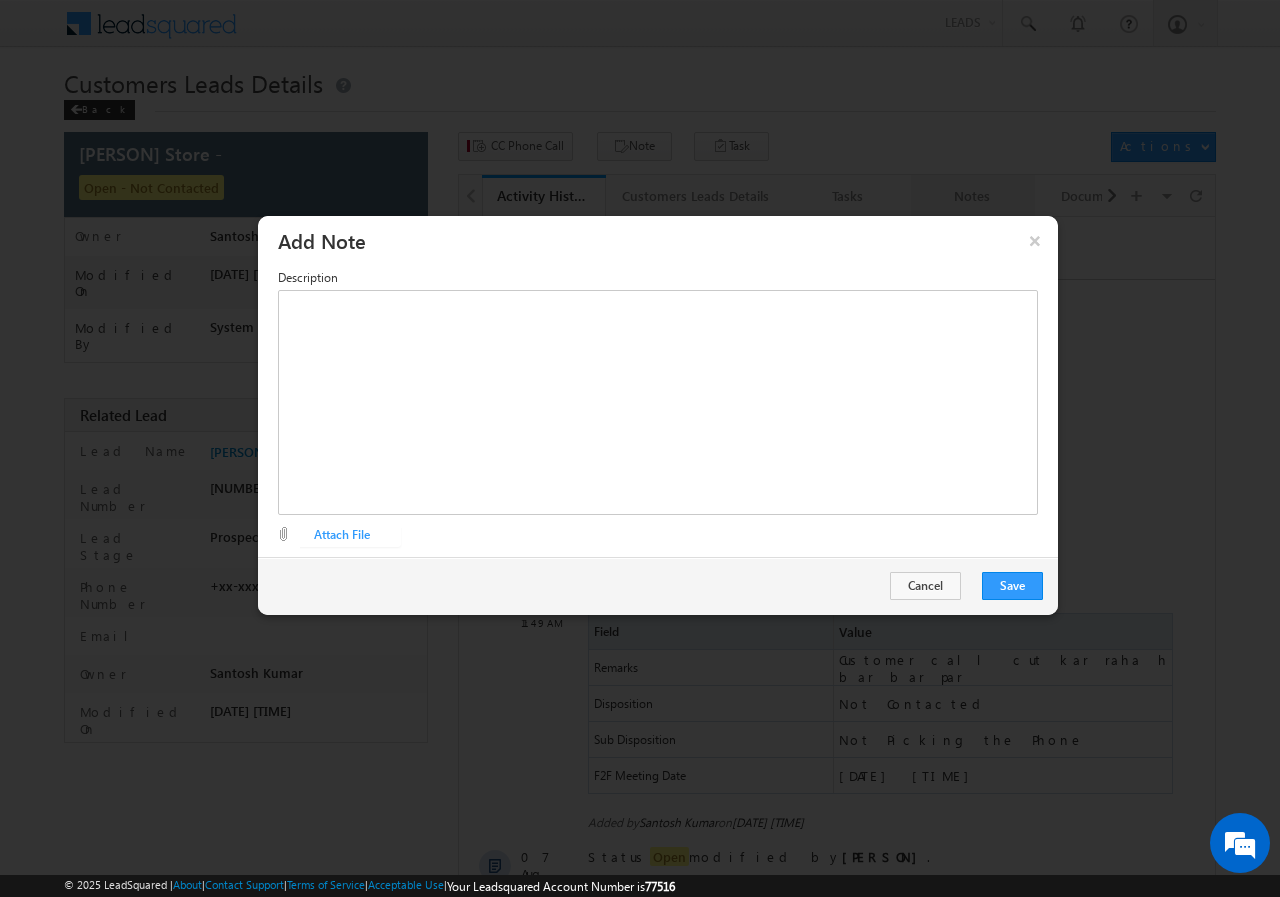 drag, startPoint x: 1028, startPoint y: 242, endPoint x: 941, endPoint y: 214, distance: 91.394745 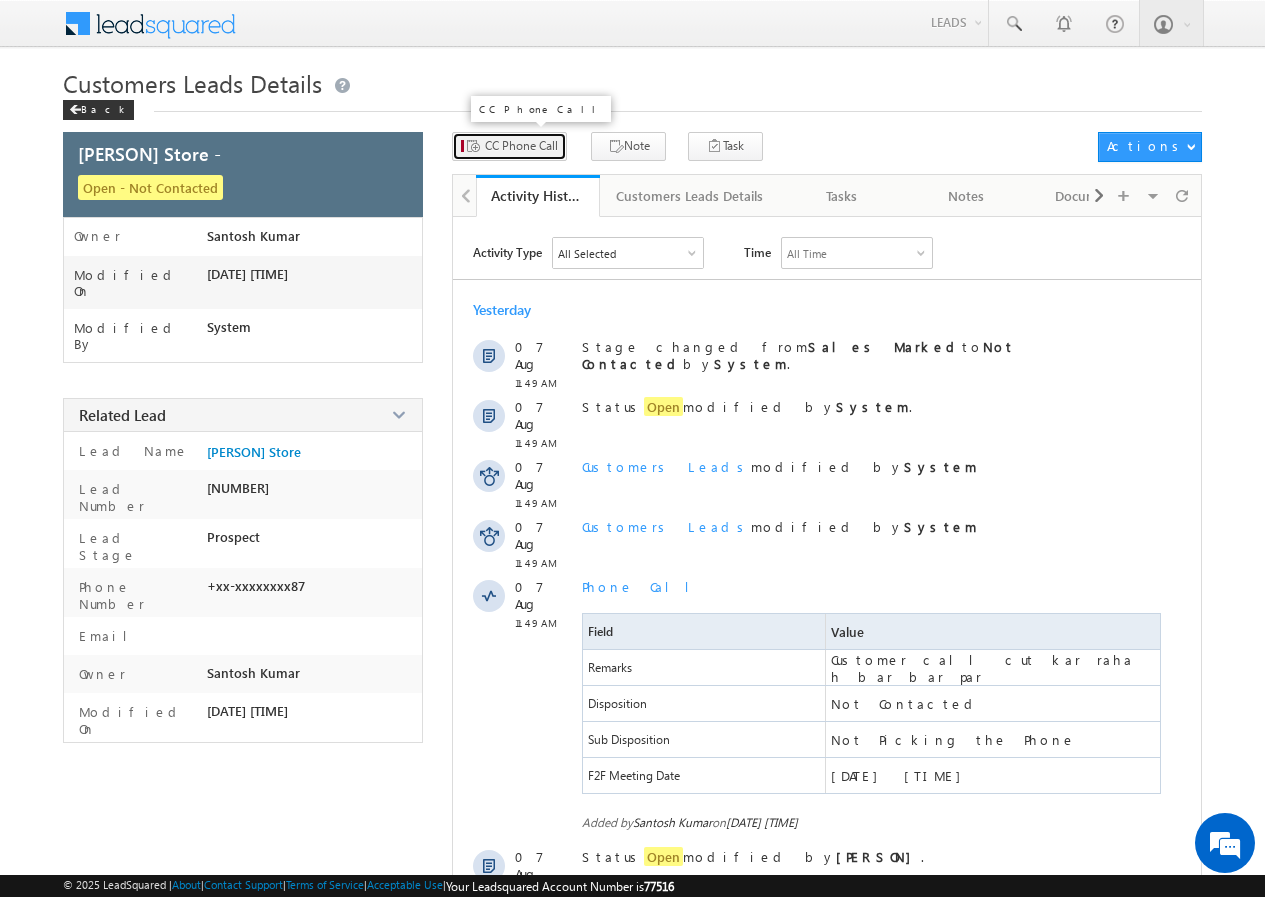 click on "CC Phone Call" at bounding box center [521, 146] 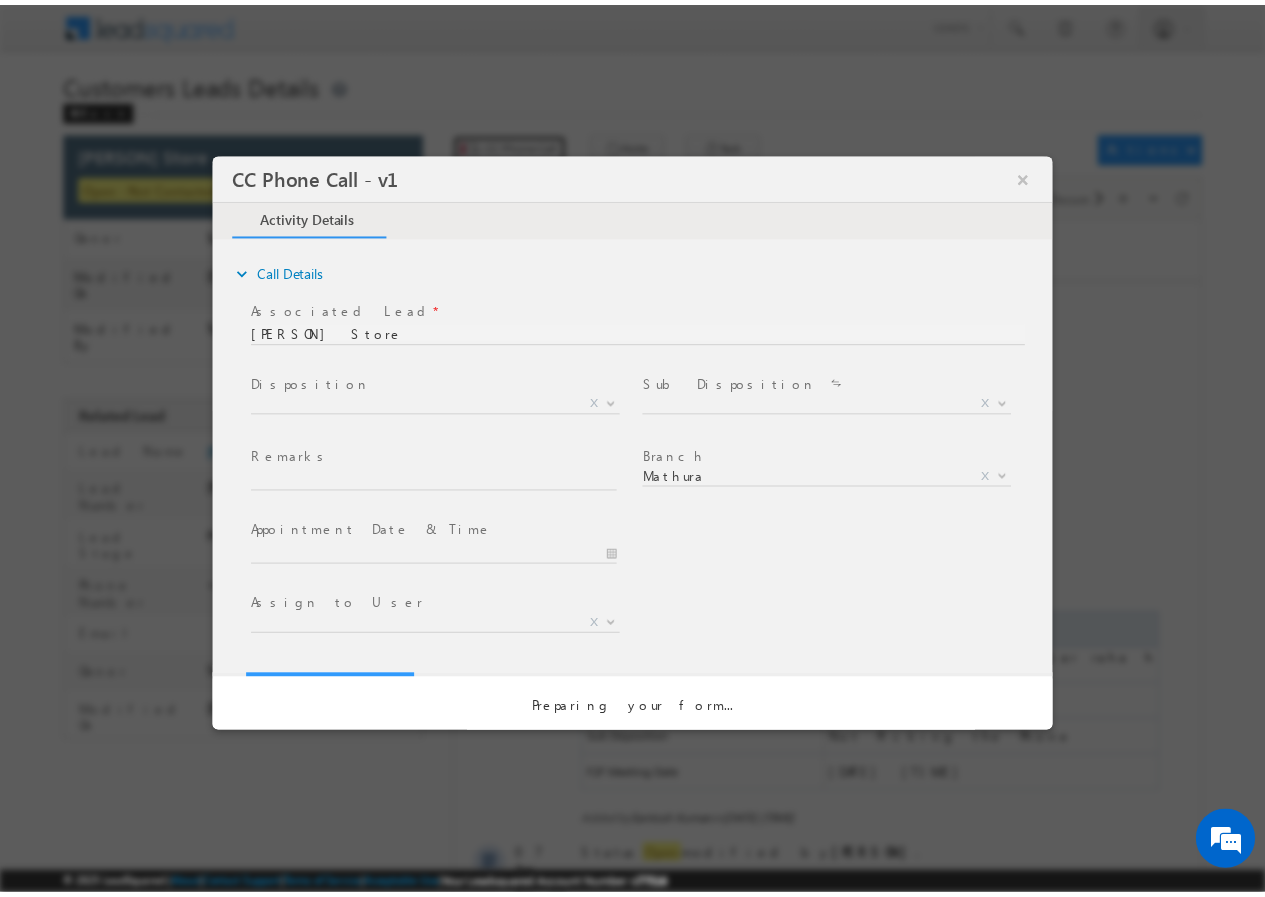 scroll, scrollTop: 0, scrollLeft: 0, axis: both 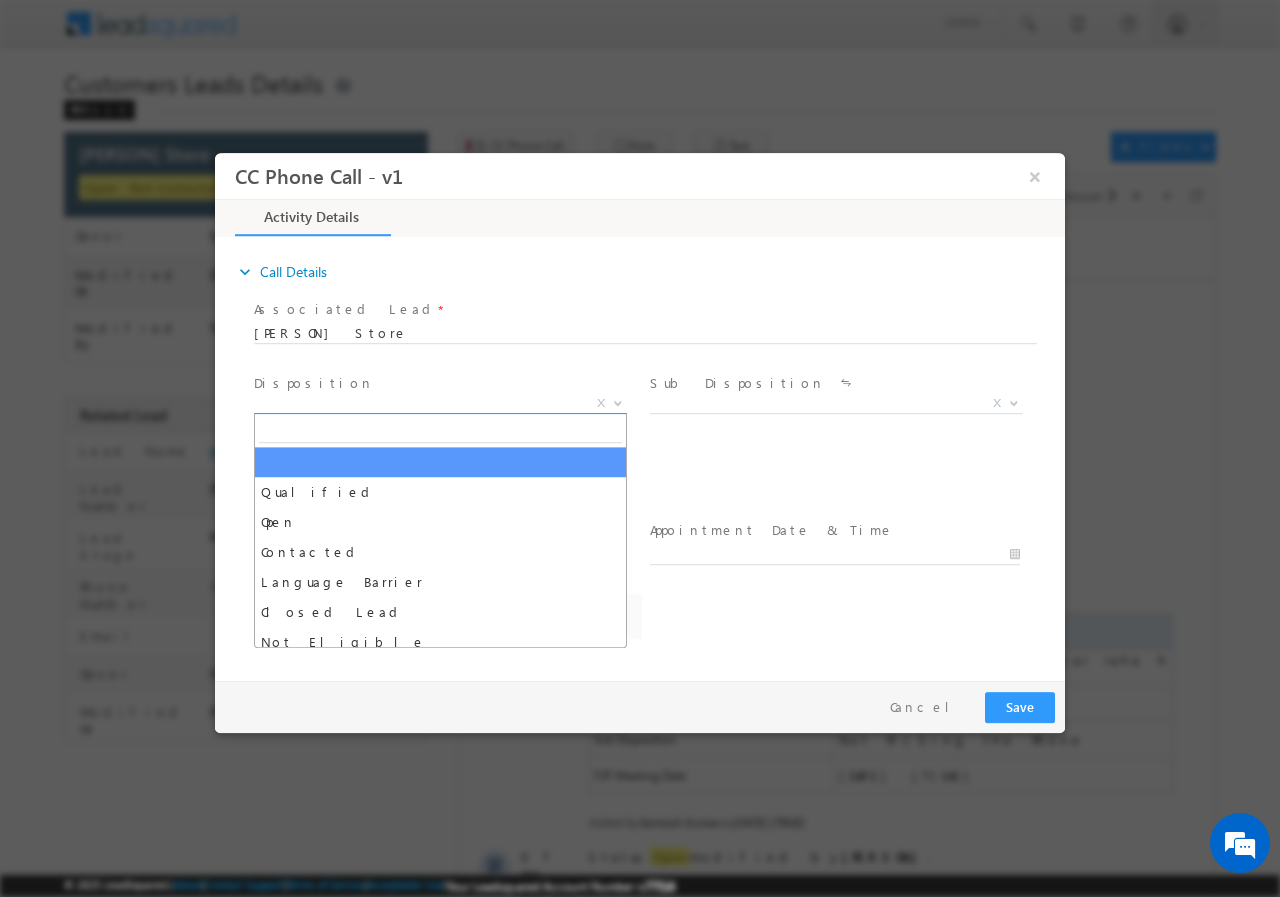click on "X" at bounding box center (440, 403) 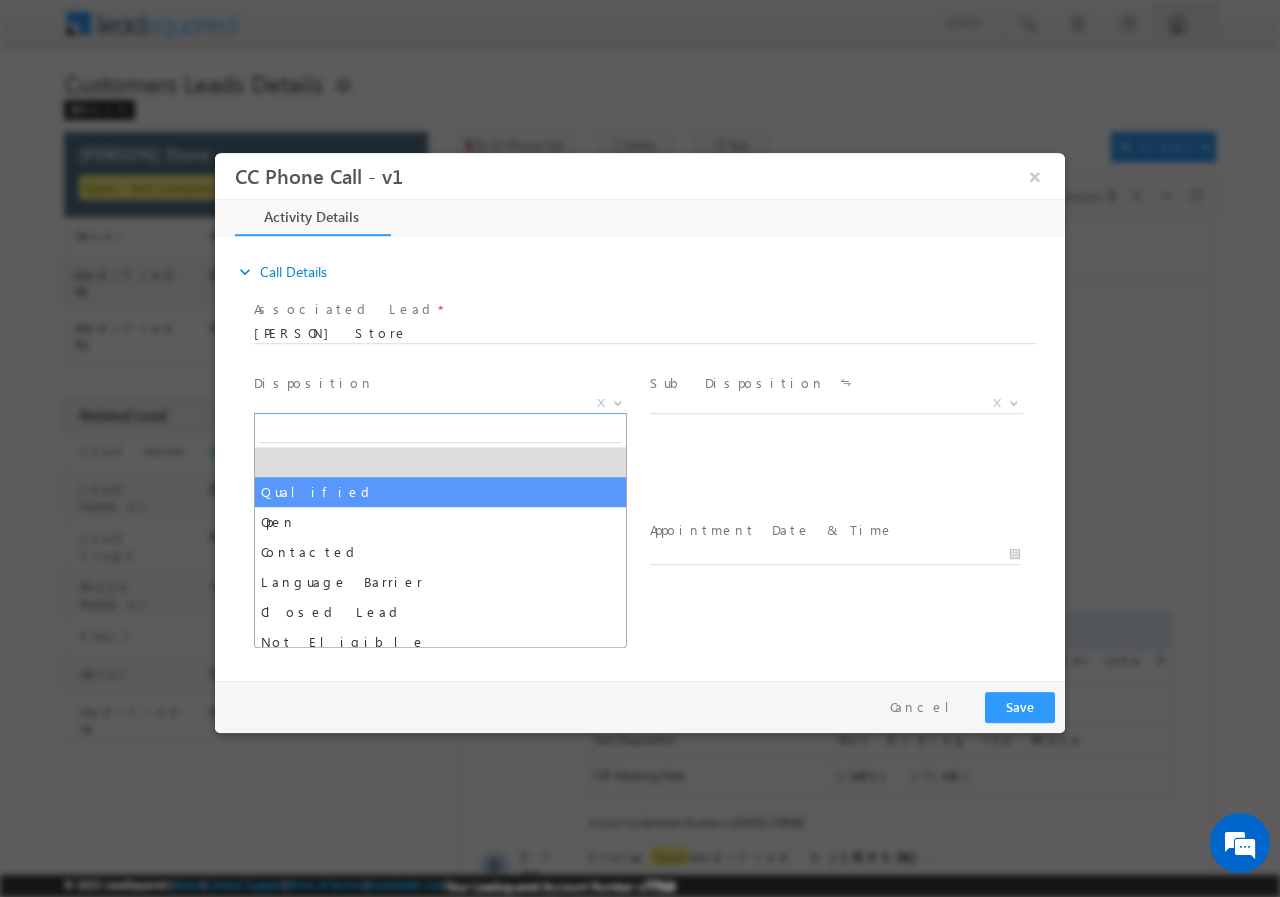 select on "Qualified" 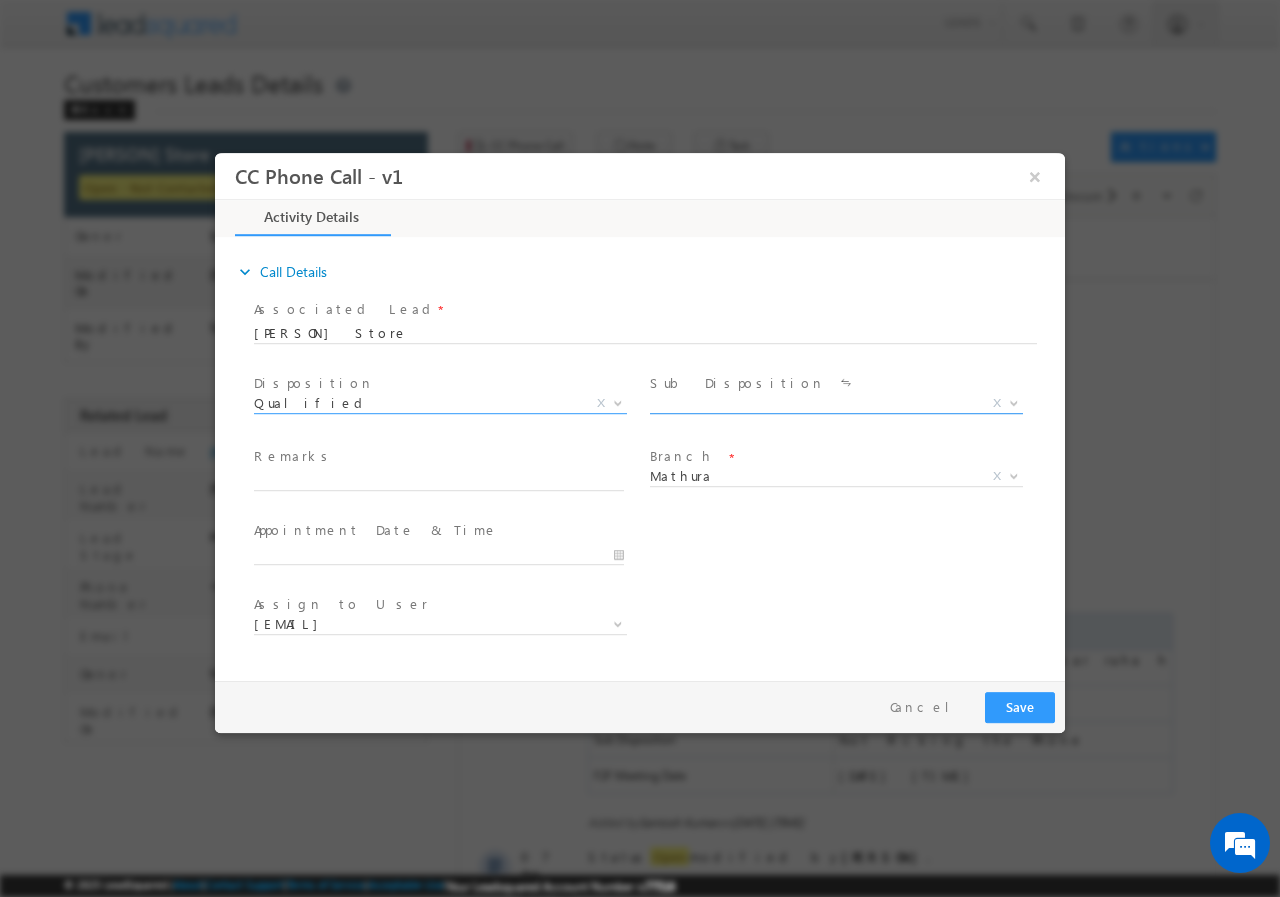 click on "X" at bounding box center [836, 403] 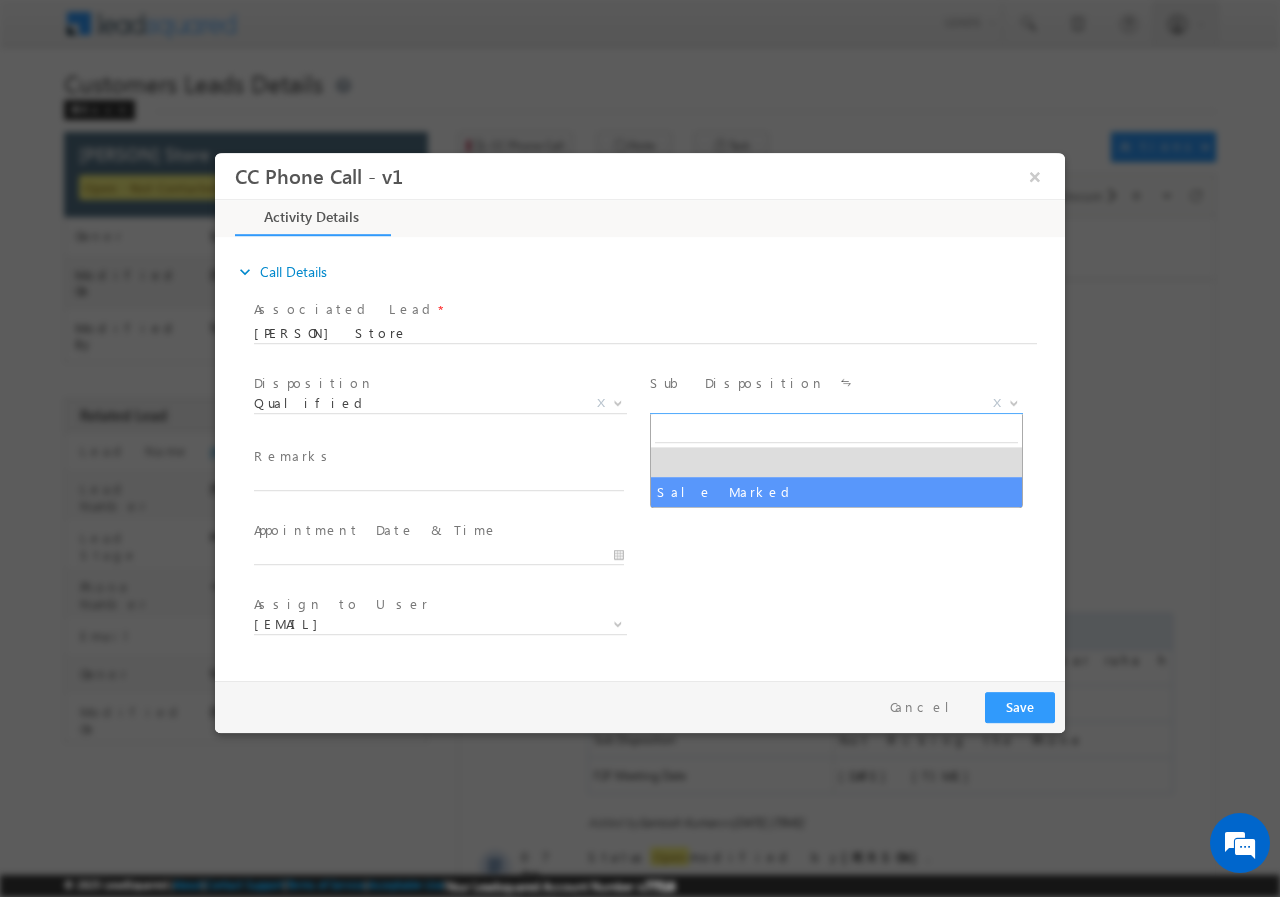 select on "Sale Marked" 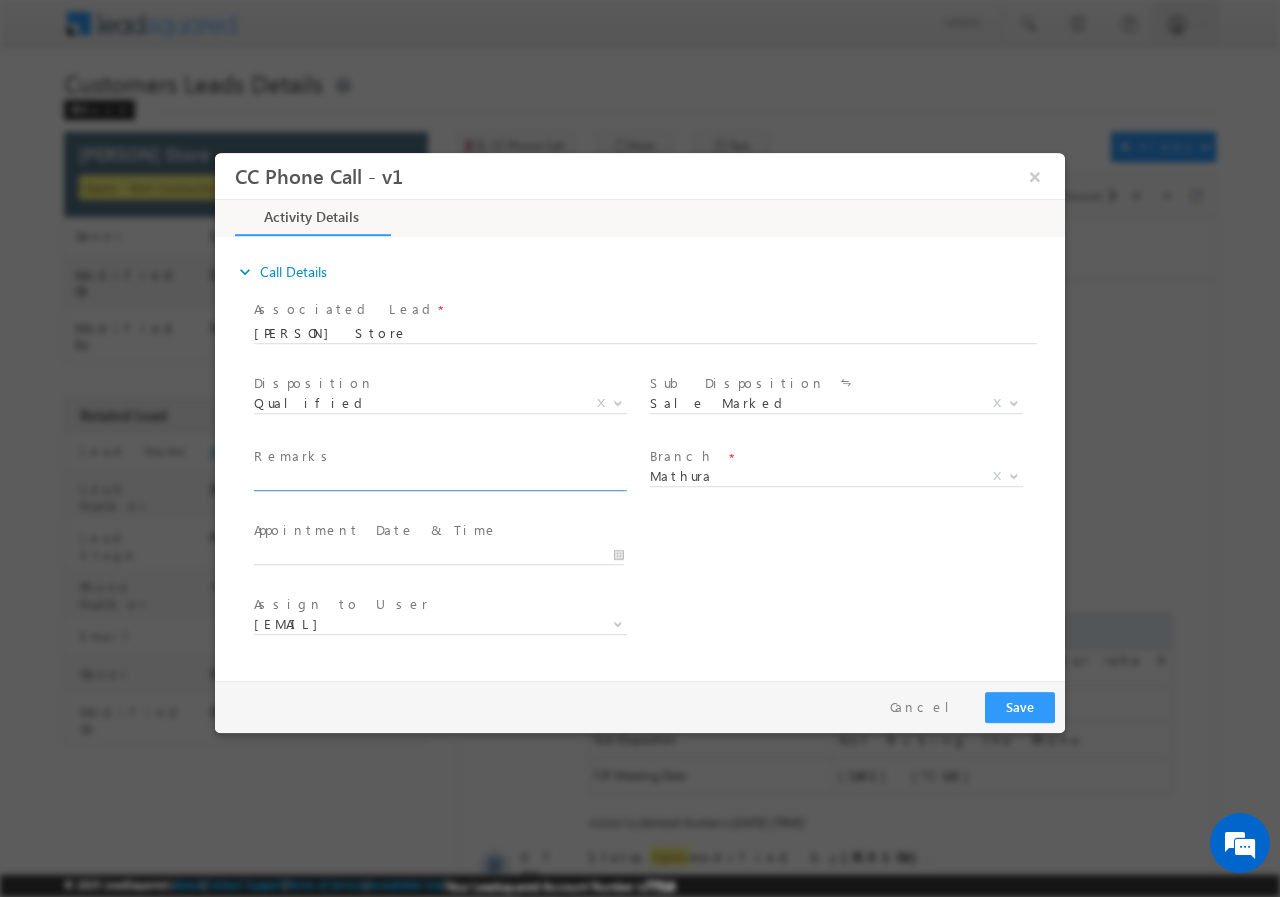 click at bounding box center [439, 480] 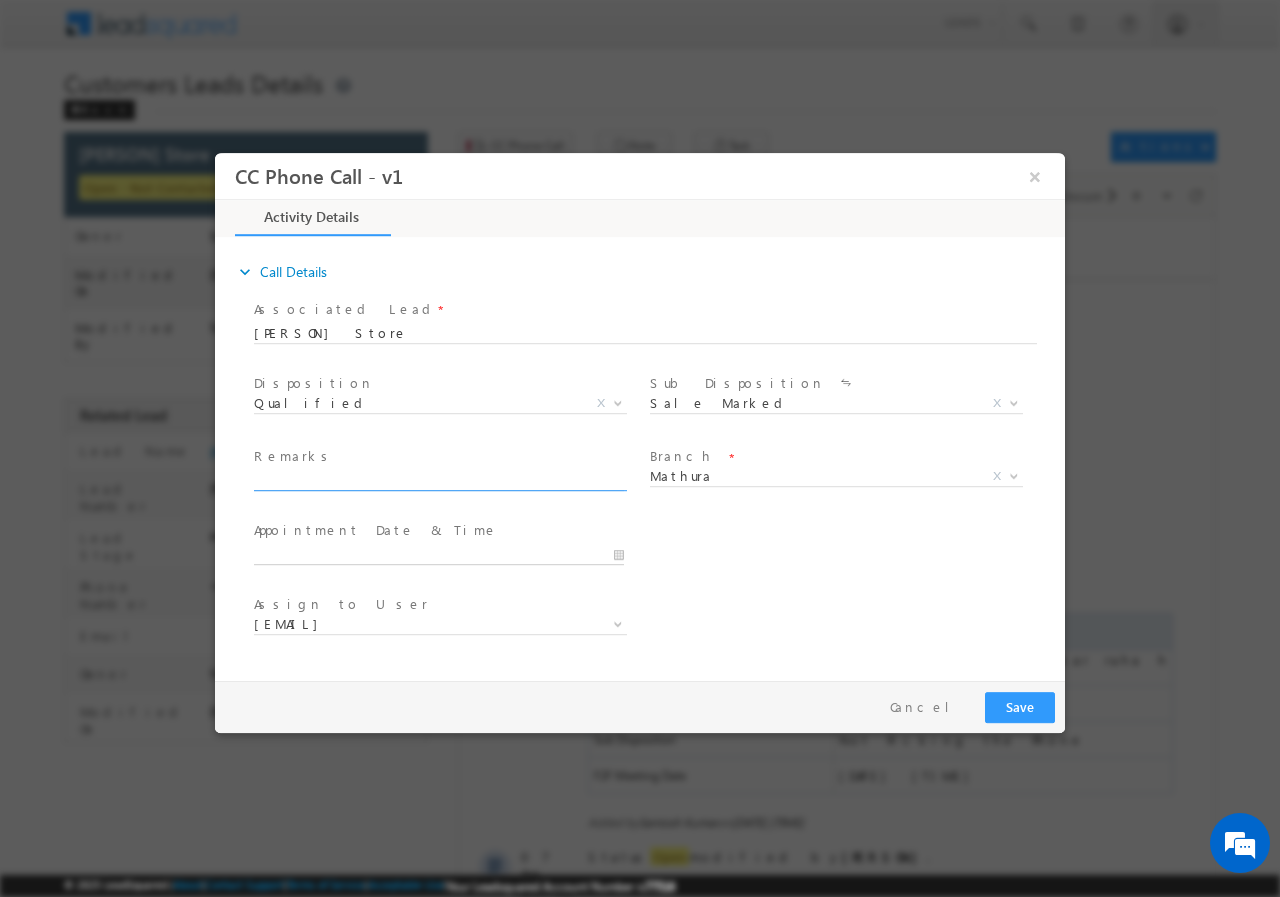 type on "08/08/2025 5:28 PM" 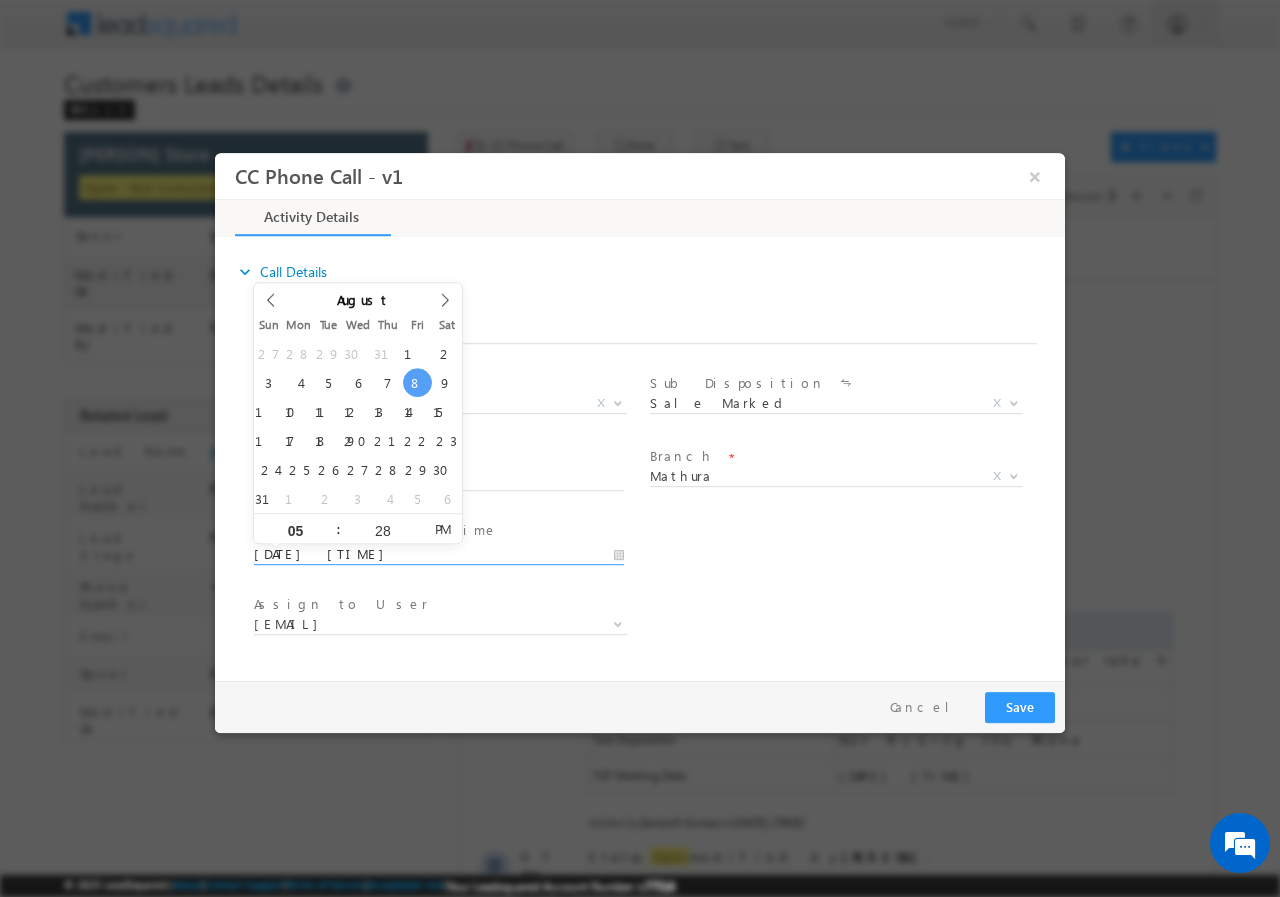 drag, startPoint x: 341, startPoint y: 556, endPoint x: 349, endPoint y: 566, distance: 12.806249 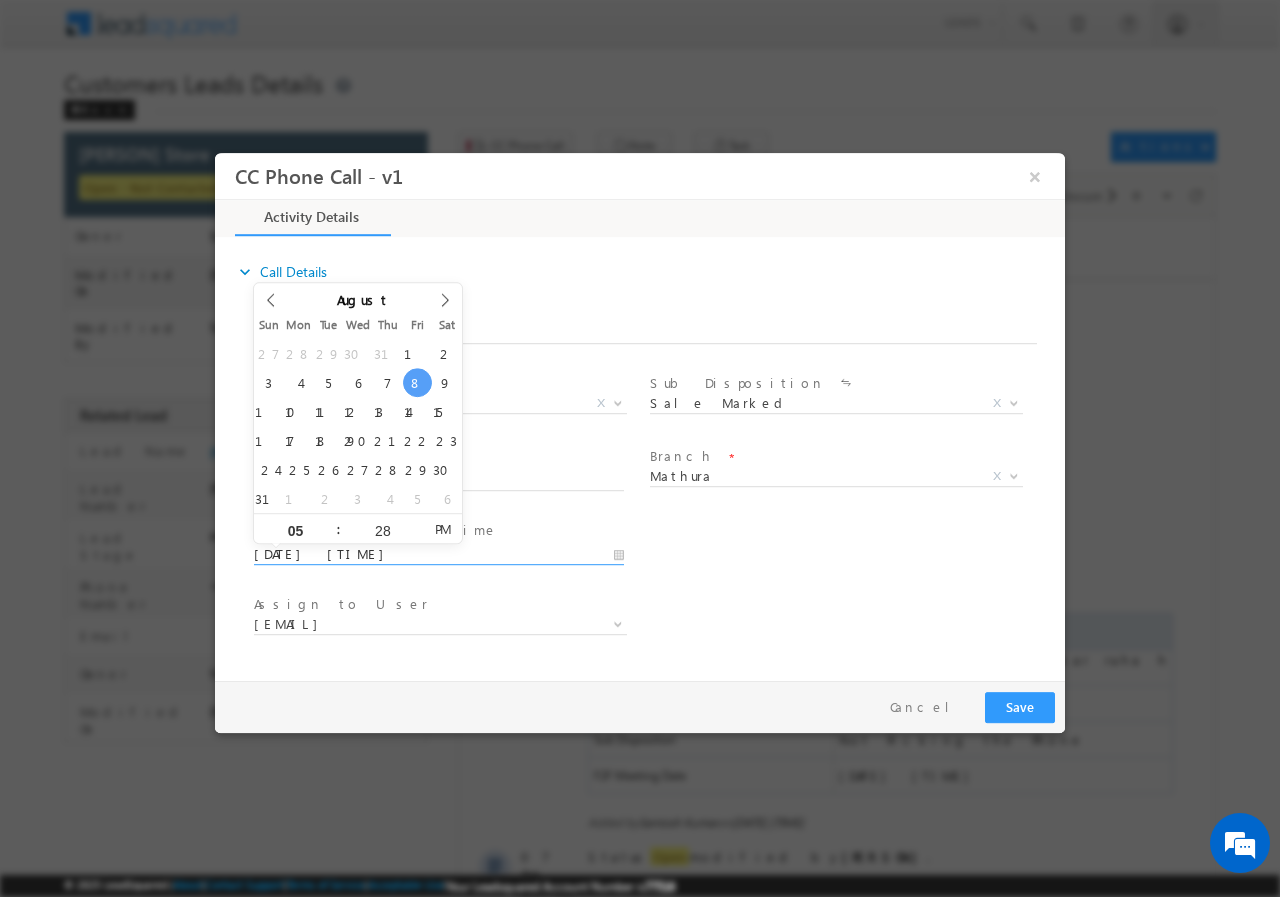 click on "08/08/2025 5:28 PM" at bounding box center [439, 554] 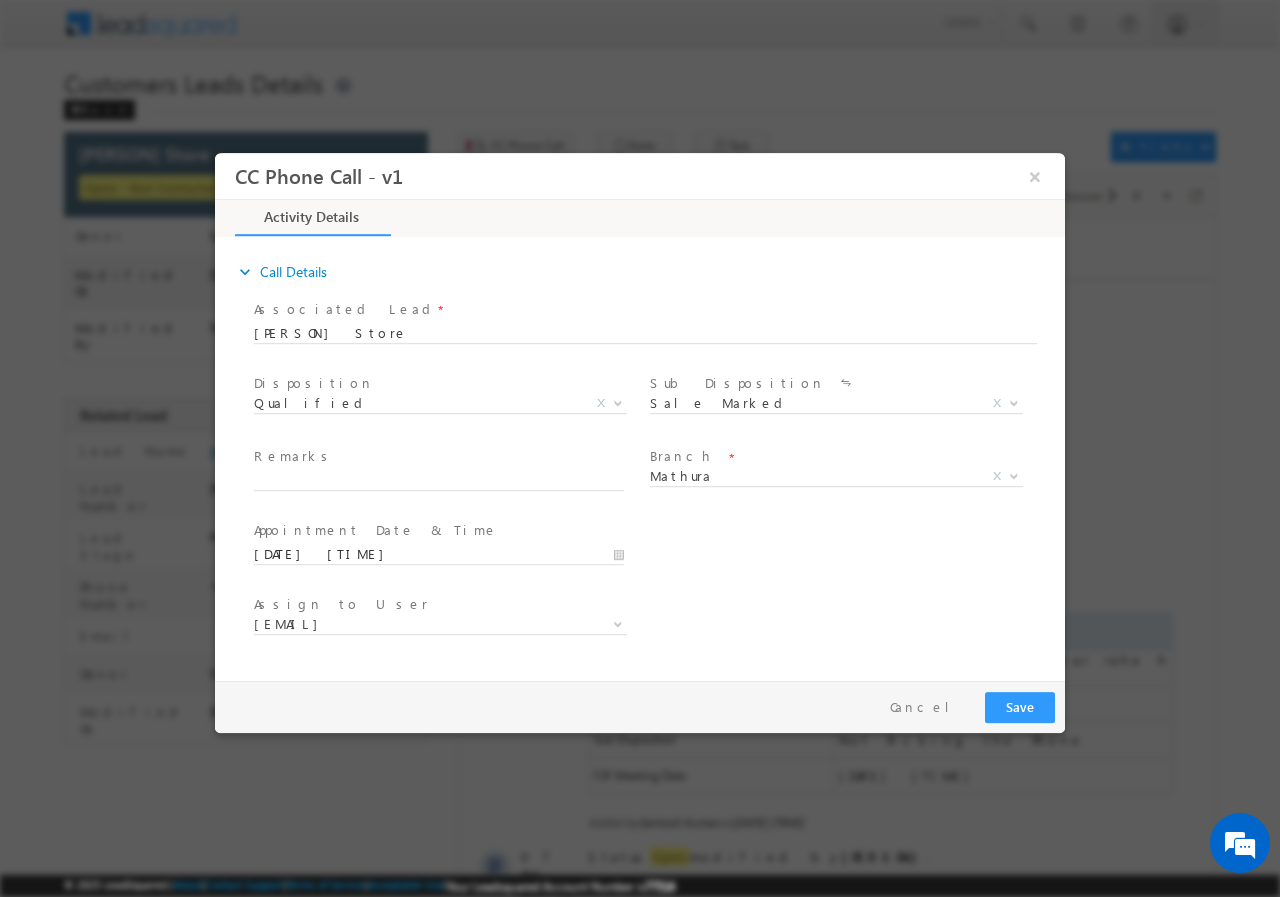 click on "User Branch
*
Appointment Date & Time
*
08/08/2025 5:28 PM" at bounding box center (657, 552) 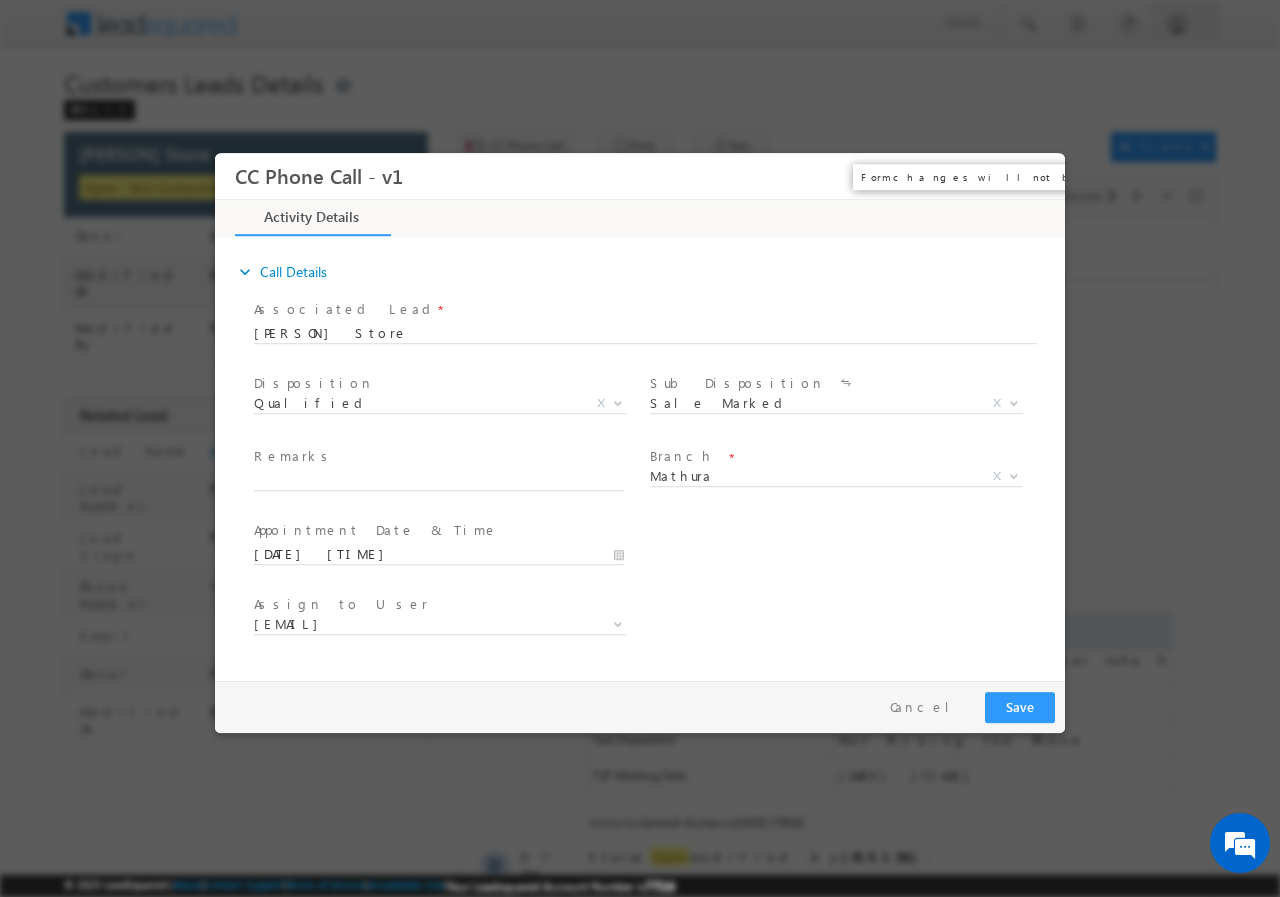 click on "×" at bounding box center [1035, 175] 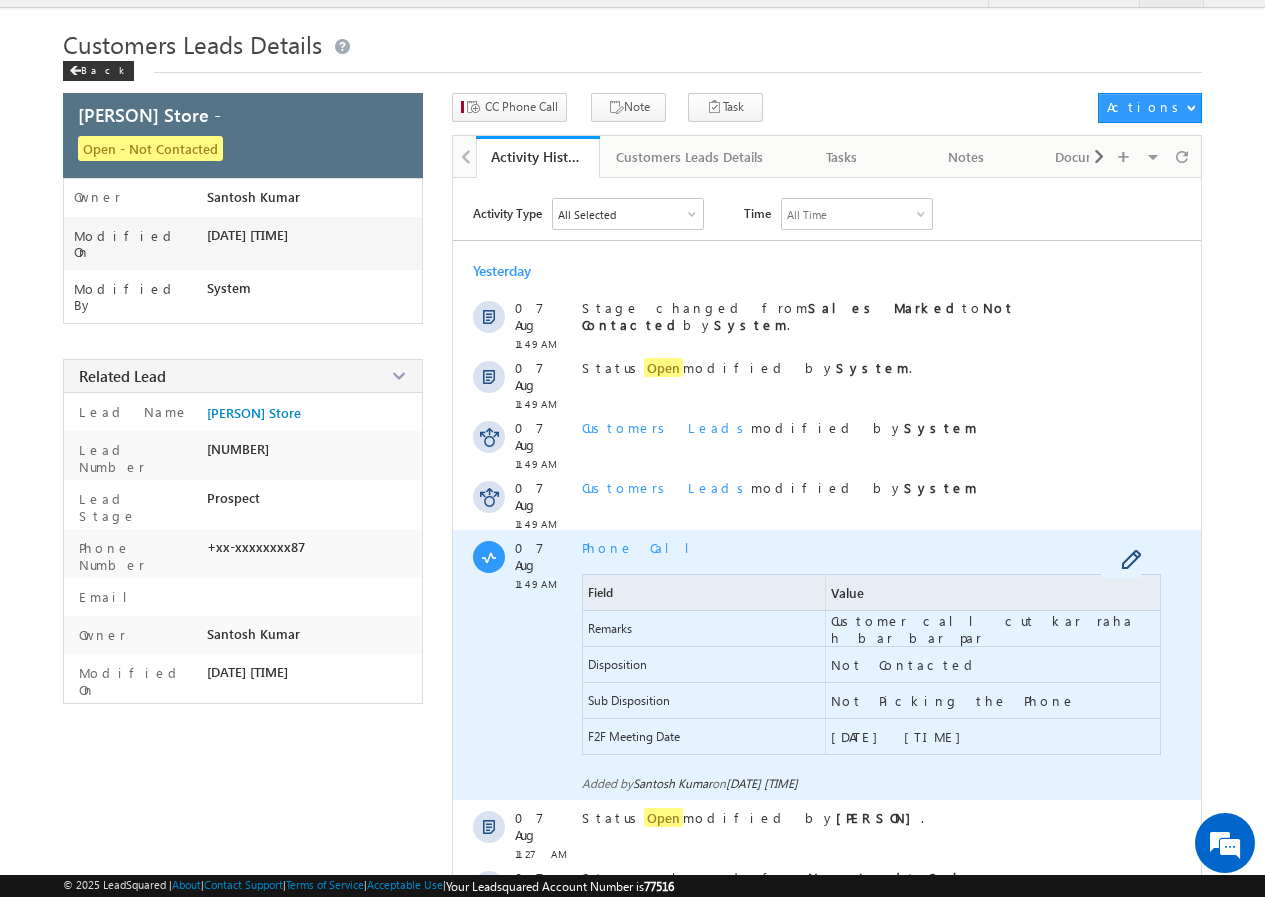 scroll, scrollTop: 0, scrollLeft: 0, axis: both 